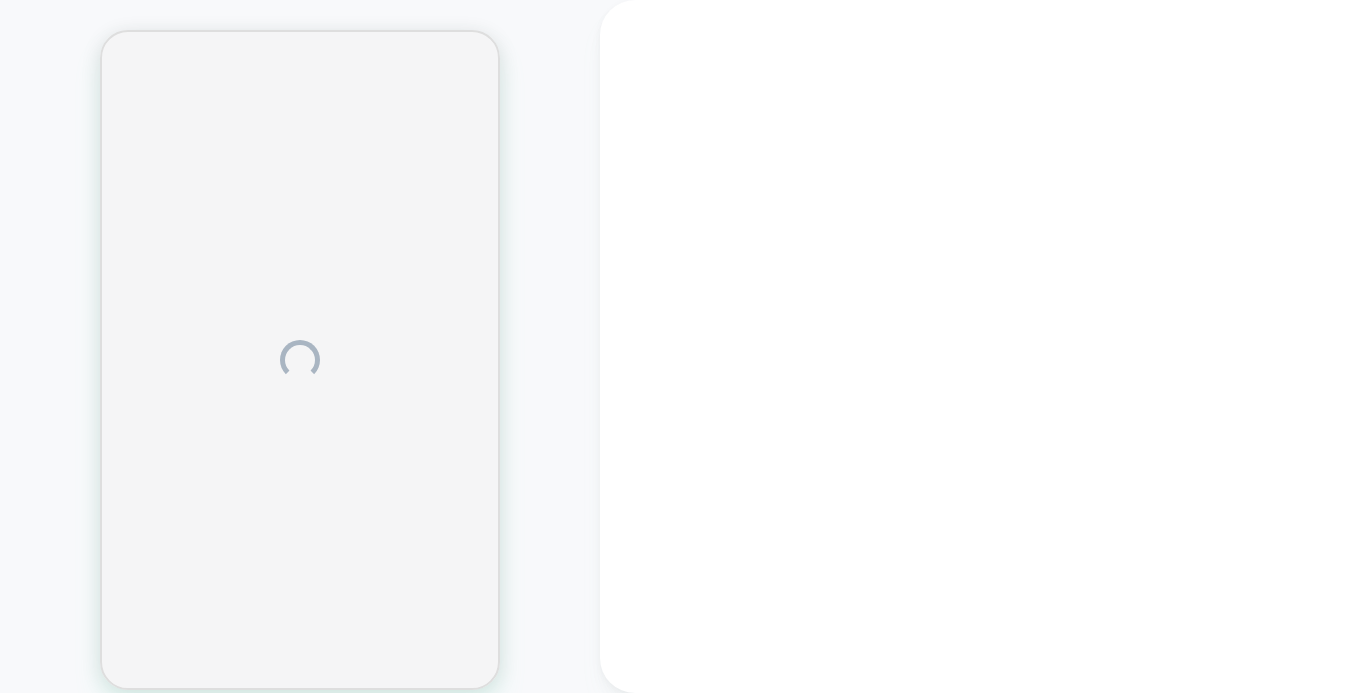 scroll, scrollTop: 0, scrollLeft: 0, axis: both 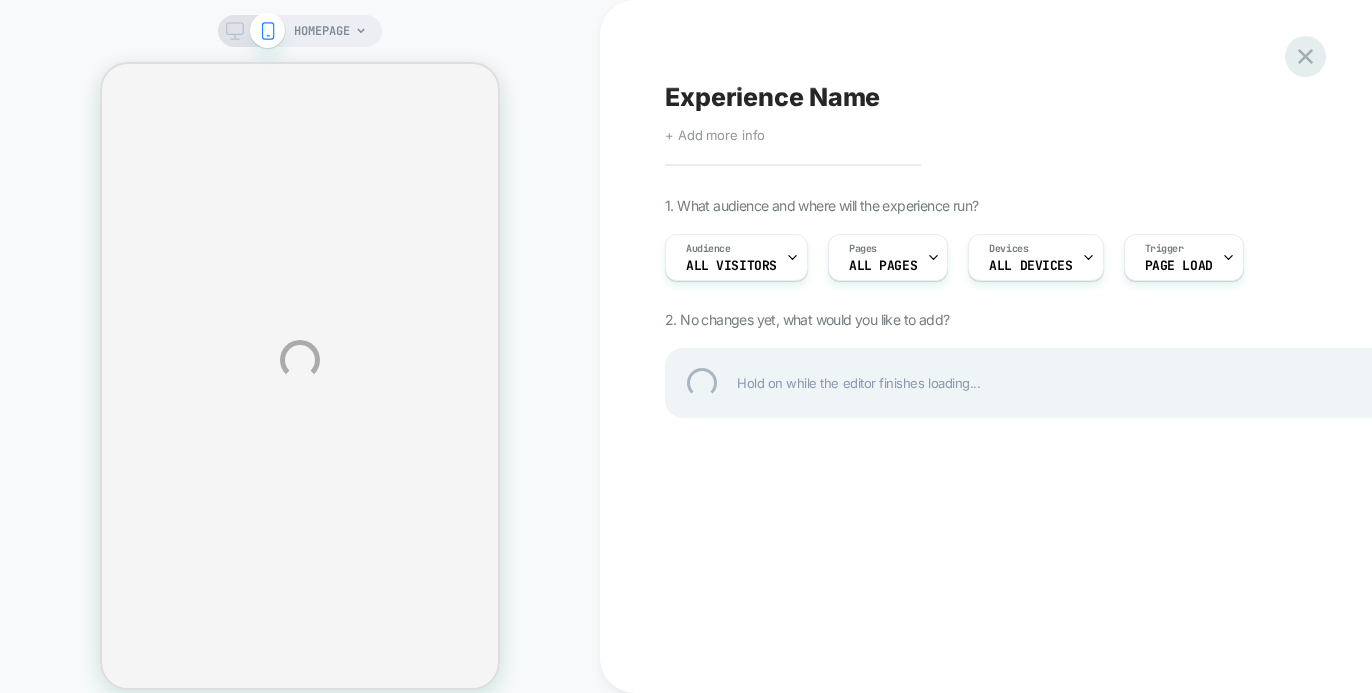 click at bounding box center (1305, 56) 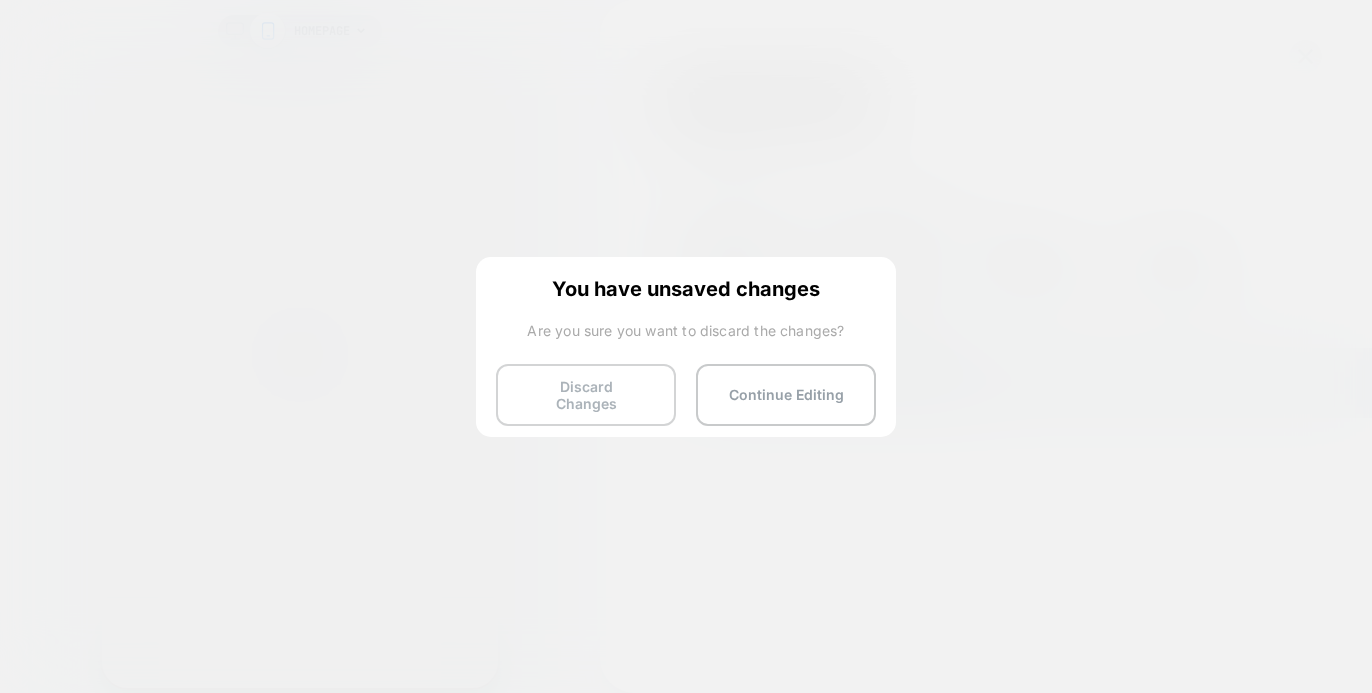 click on "Discard Changes" at bounding box center [586, 395] 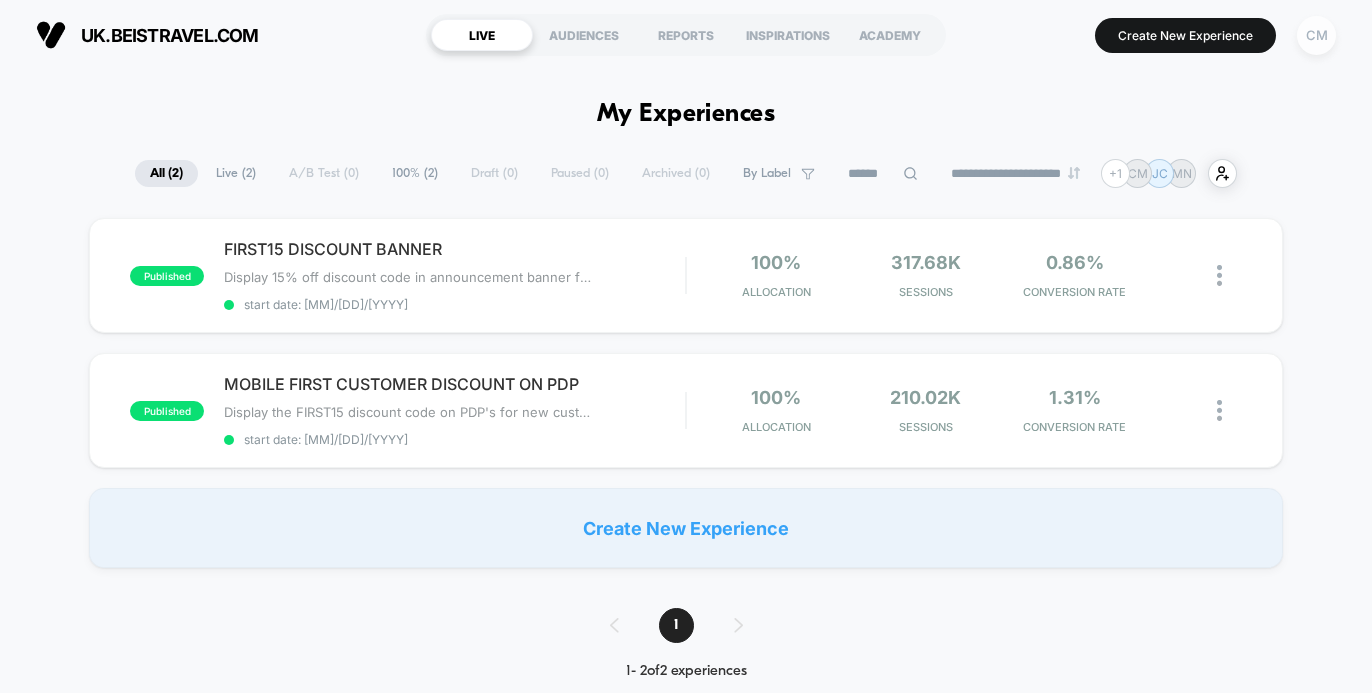 click on "CM" at bounding box center (1316, 35) 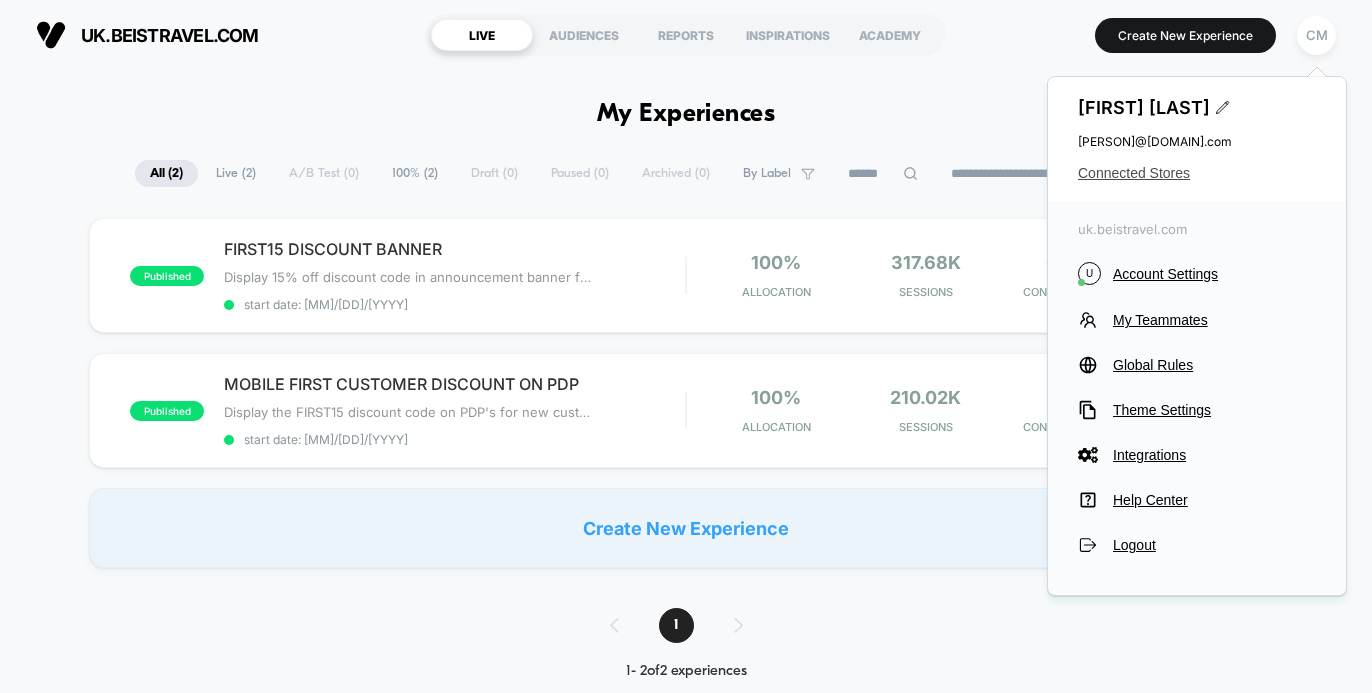 click on "Connected Stores" at bounding box center [1197, 173] 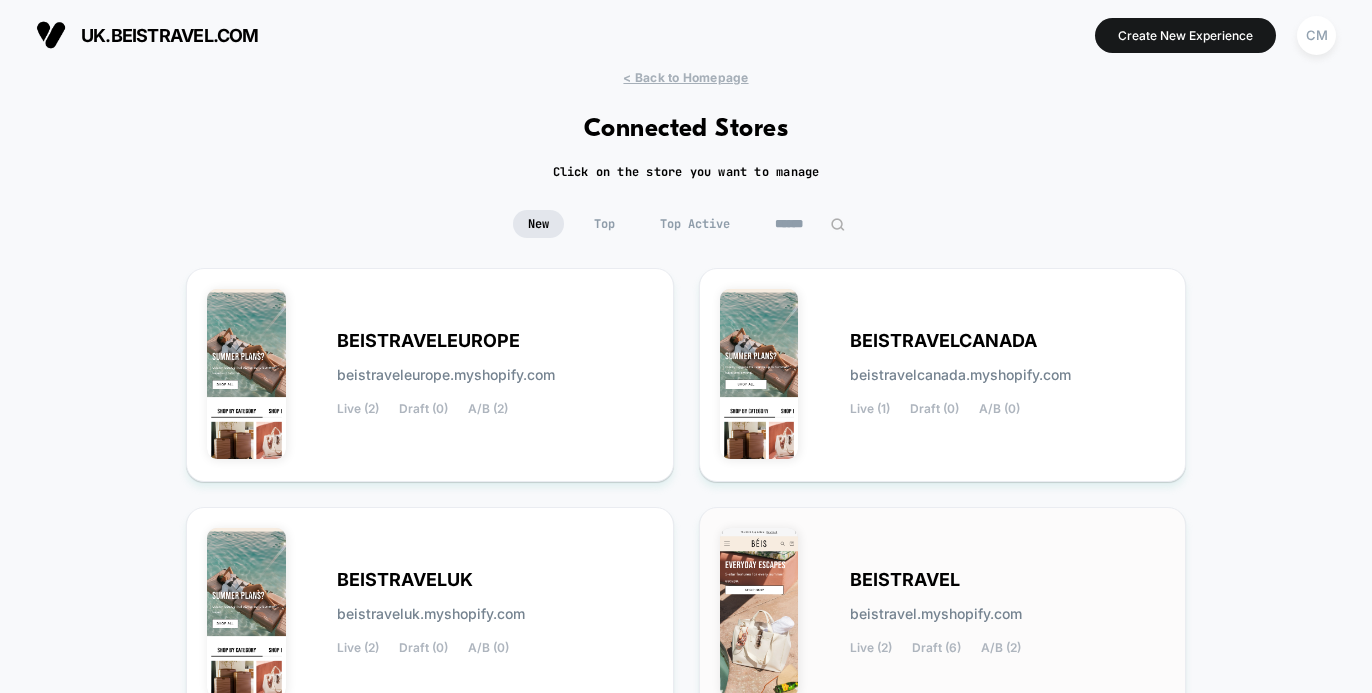 click on "BEISTRAVEL beistravel.myshopify.com Live (2) Draft (6) A/B (2)" at bounding box center [943, 614] 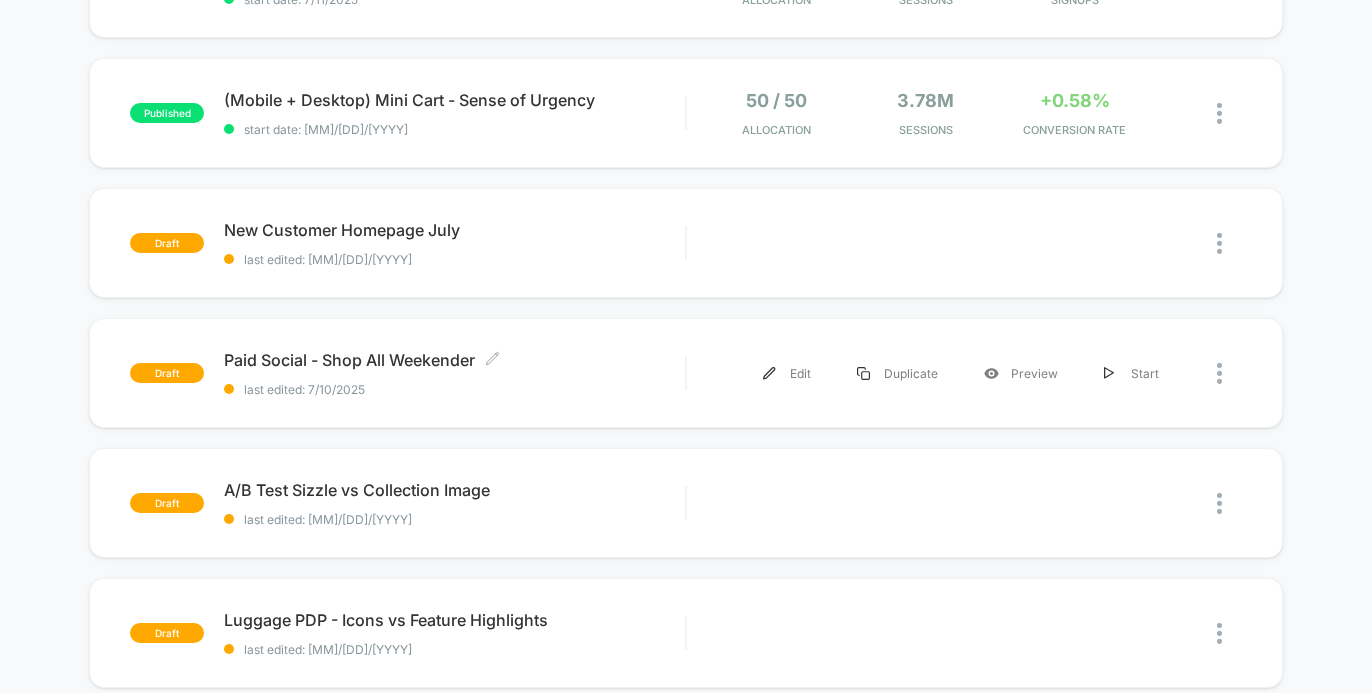 scroll, scrollTop: 291, scrollLeft: 0, axis: vertical 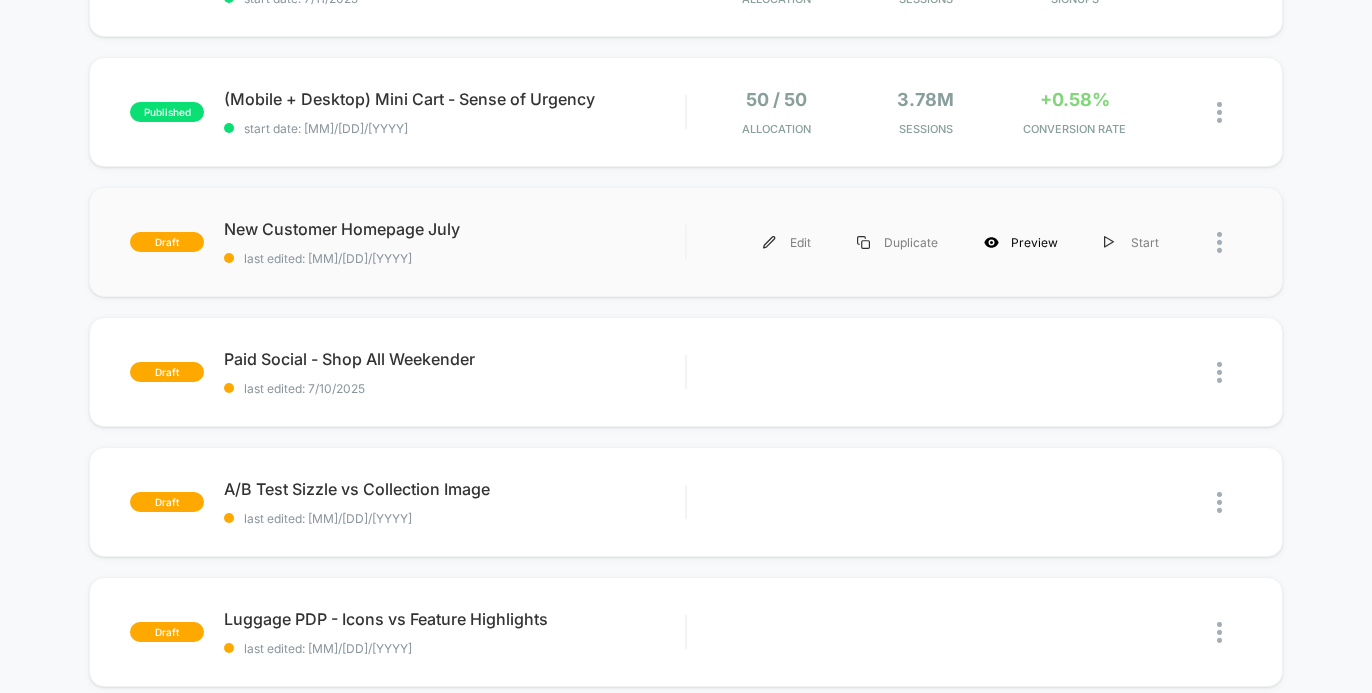 click on "Preview" at bounding box center (1021, 242) 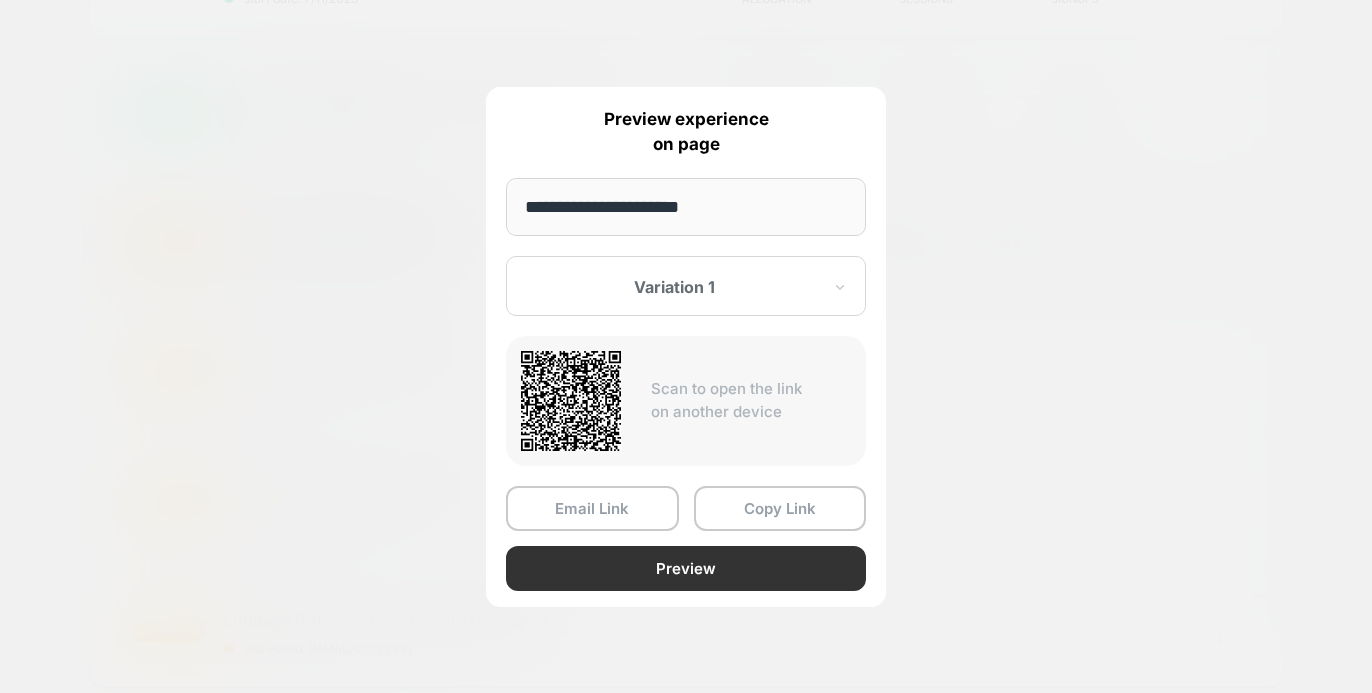 click on "Preview" at bounding box center (686, 568) 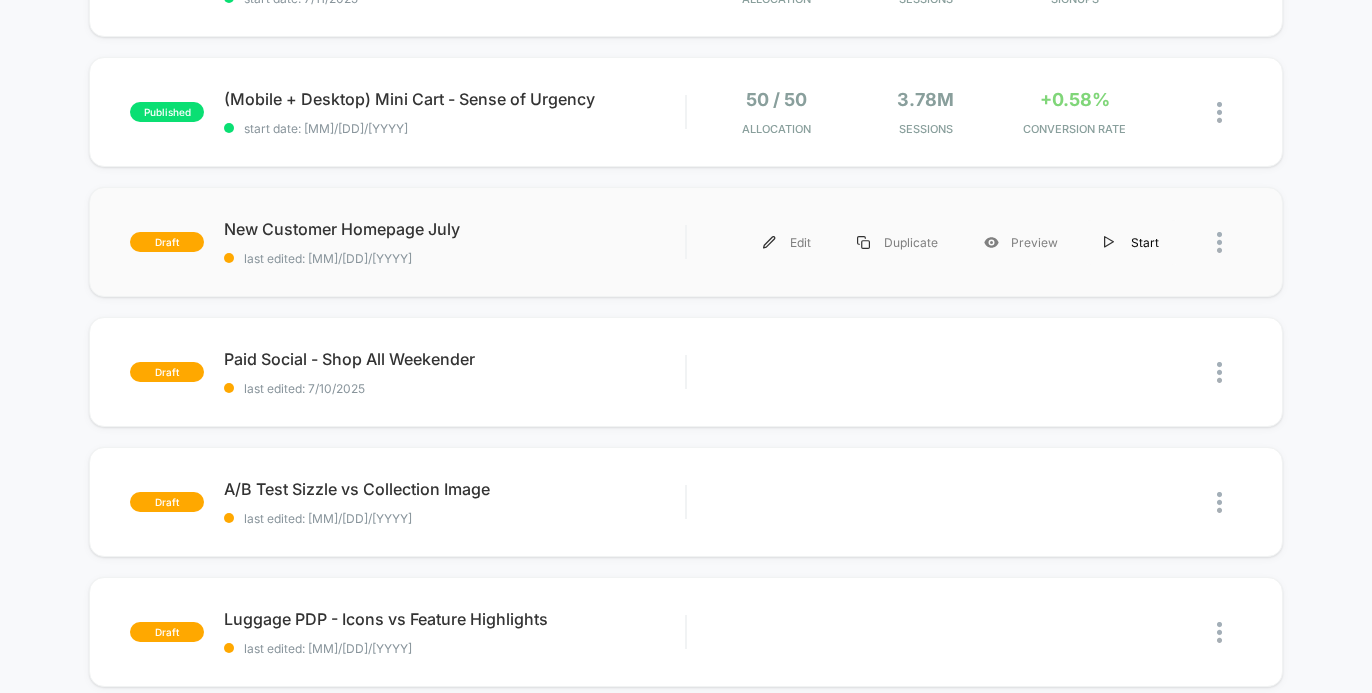 click on "Start" at bounding box center (1131, 242) 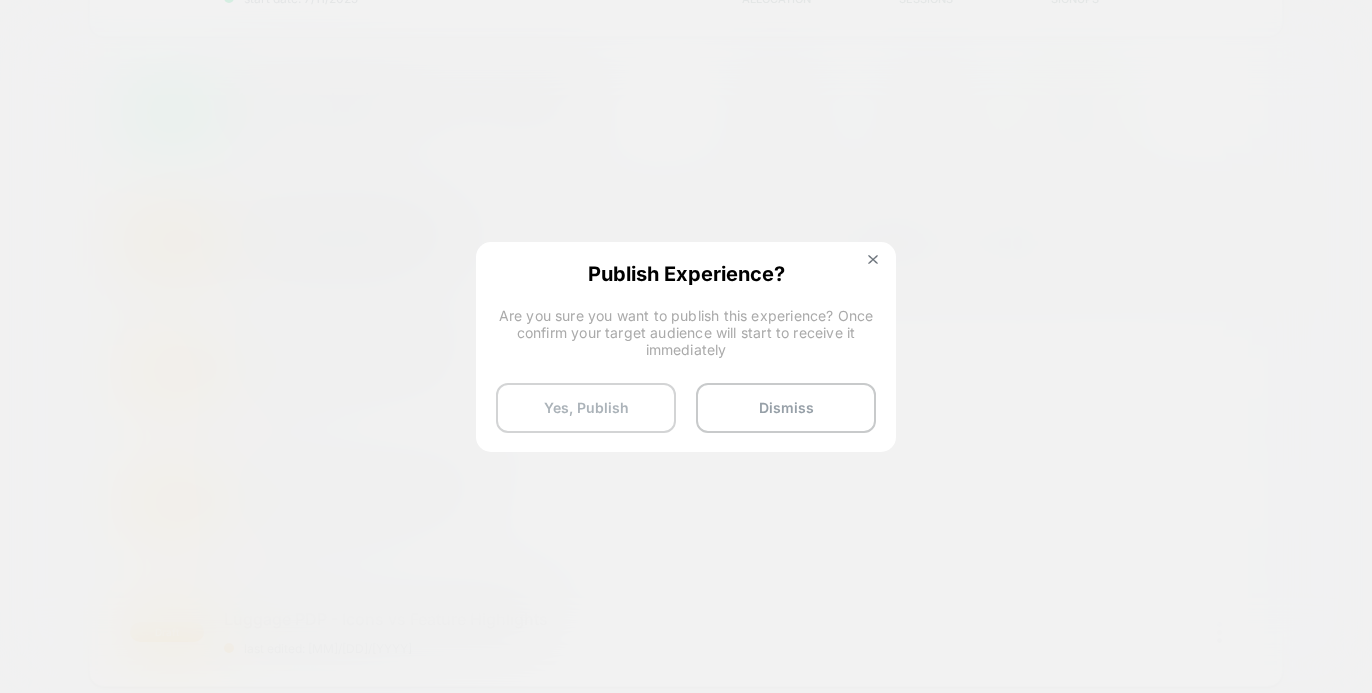 click on "Yes, Publish" at bounding box center (586, 408) 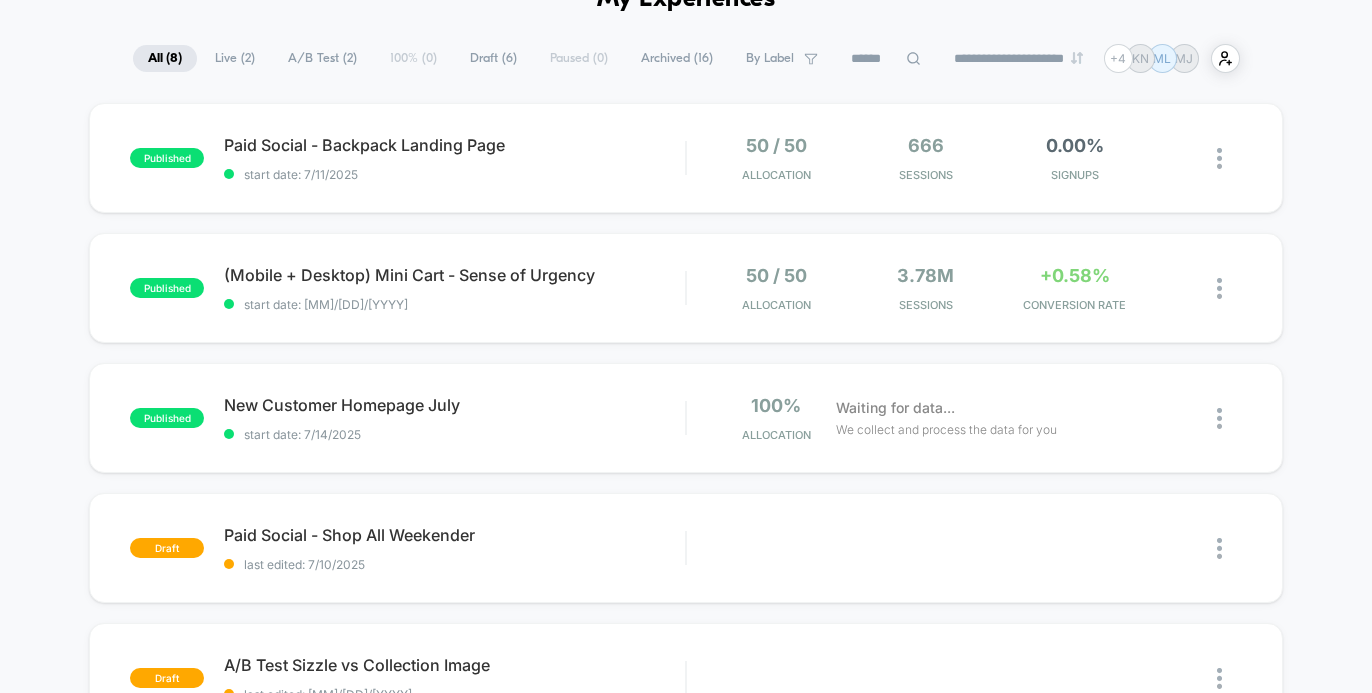 scroll, scrollTop: 291, scrollLeft: 0, axis: vertical 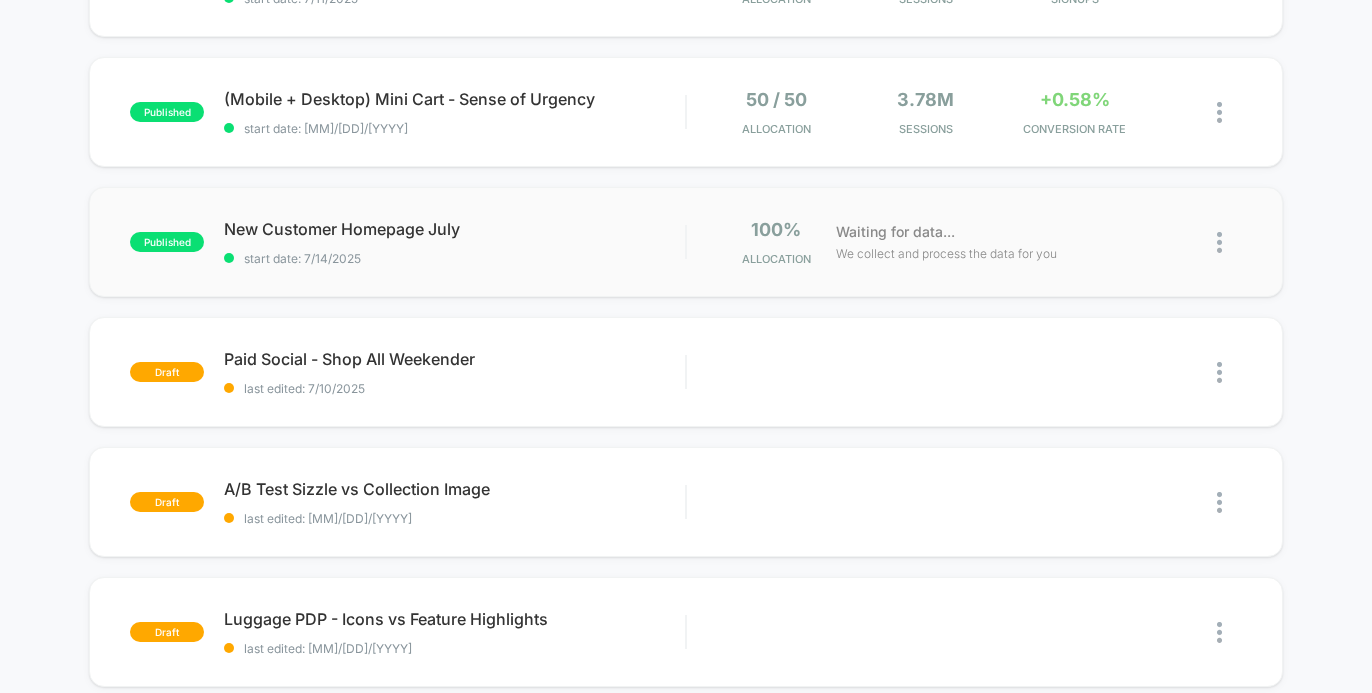 click at bounding box center [1219, 242] 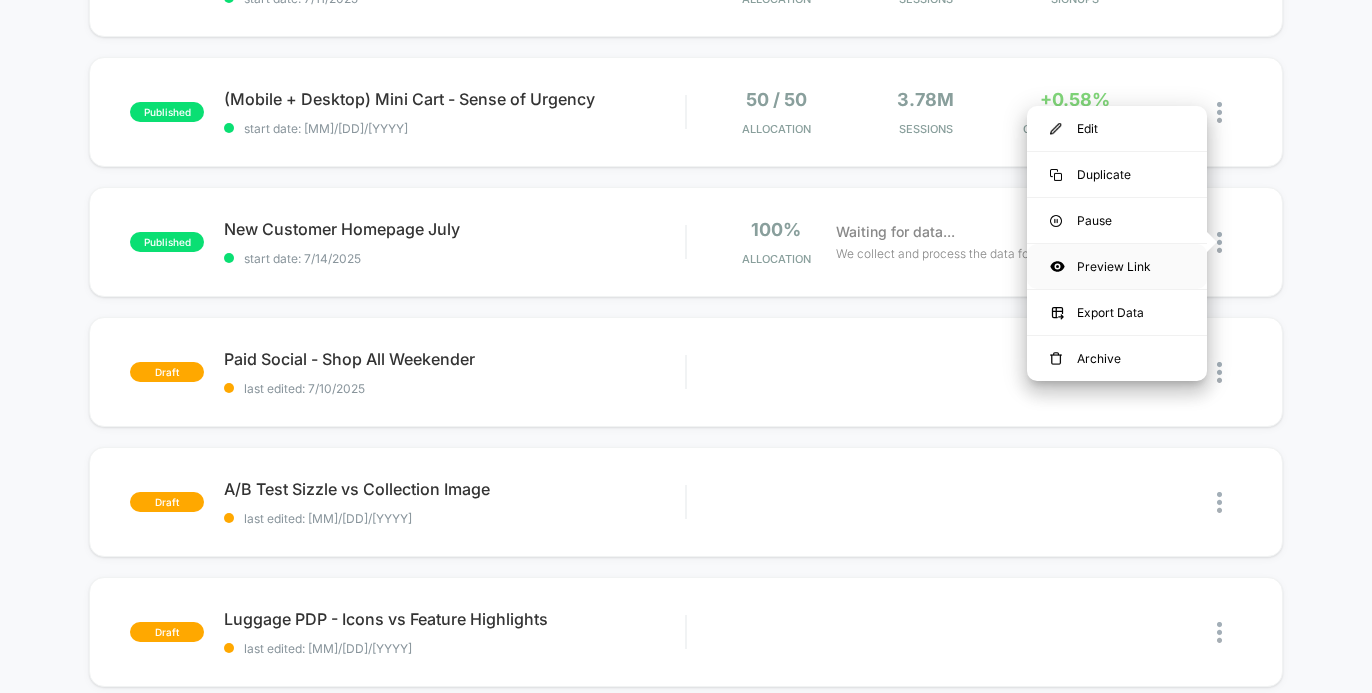 click on "Preview Link" at bounding box center (1117, 266) 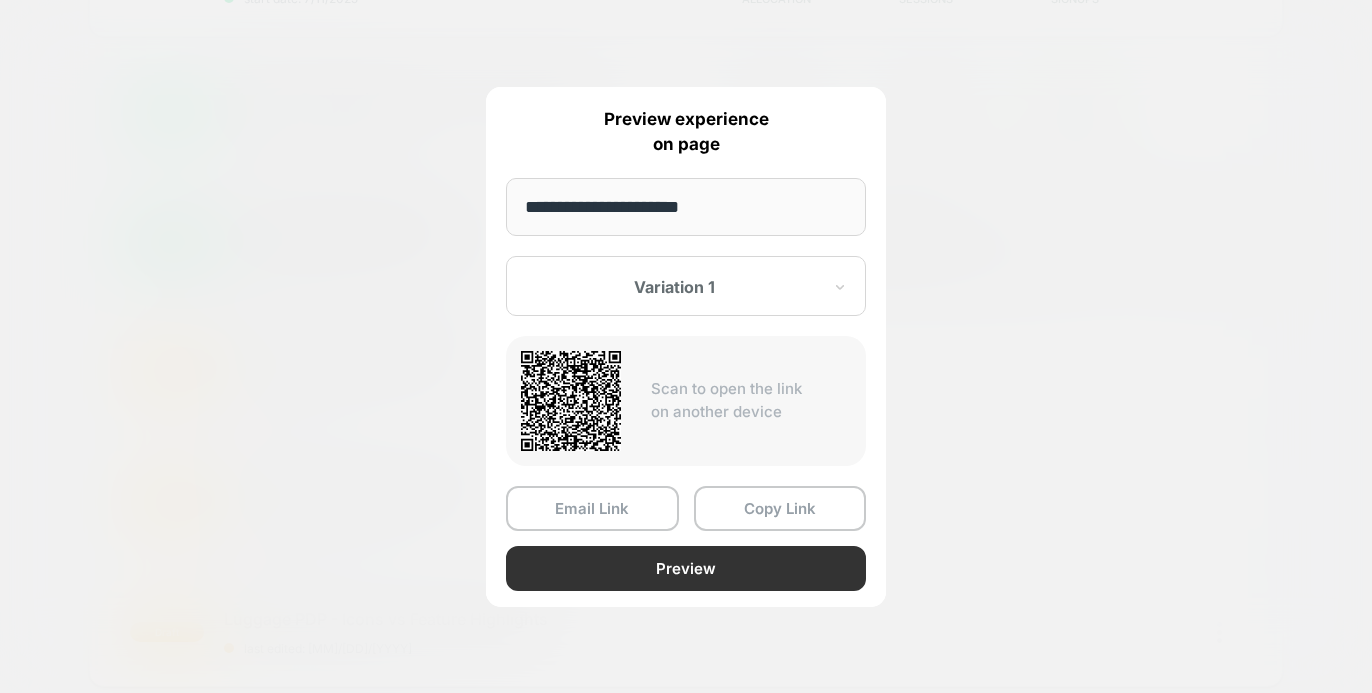click on "Preview" at bounding box center (686, 568) 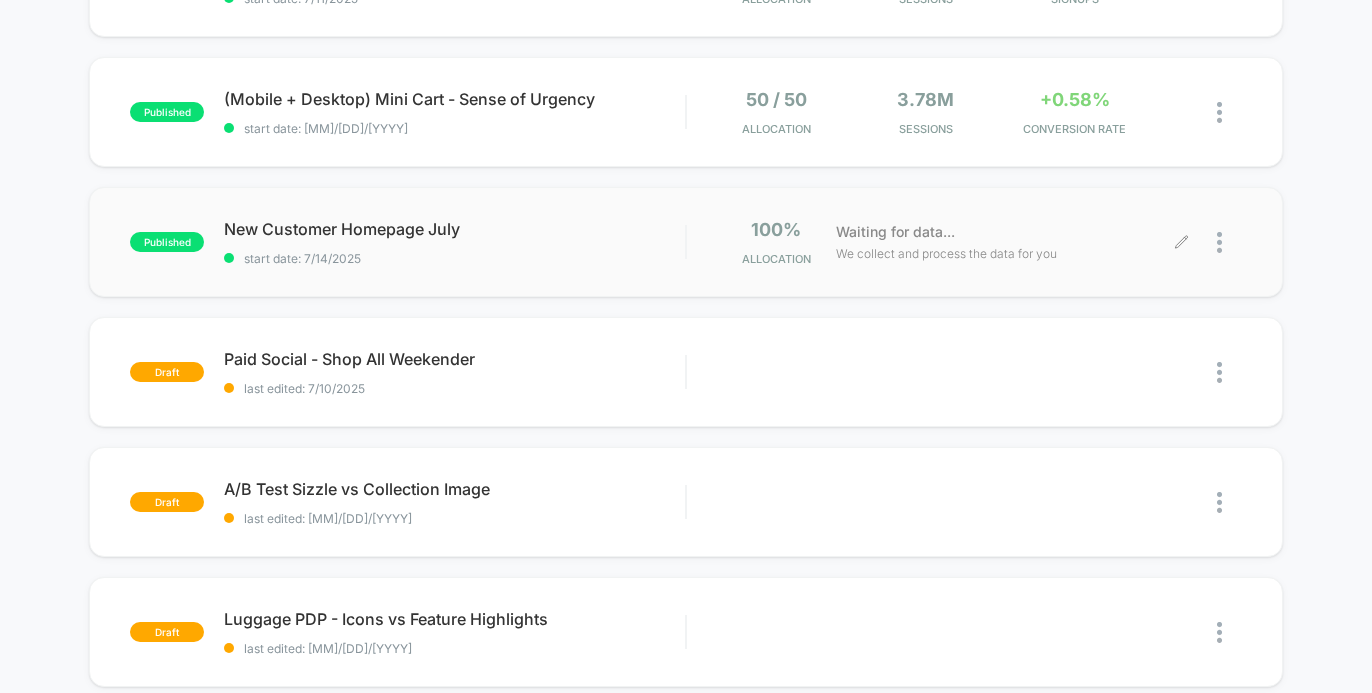 click at bounding box center [1219, 242] 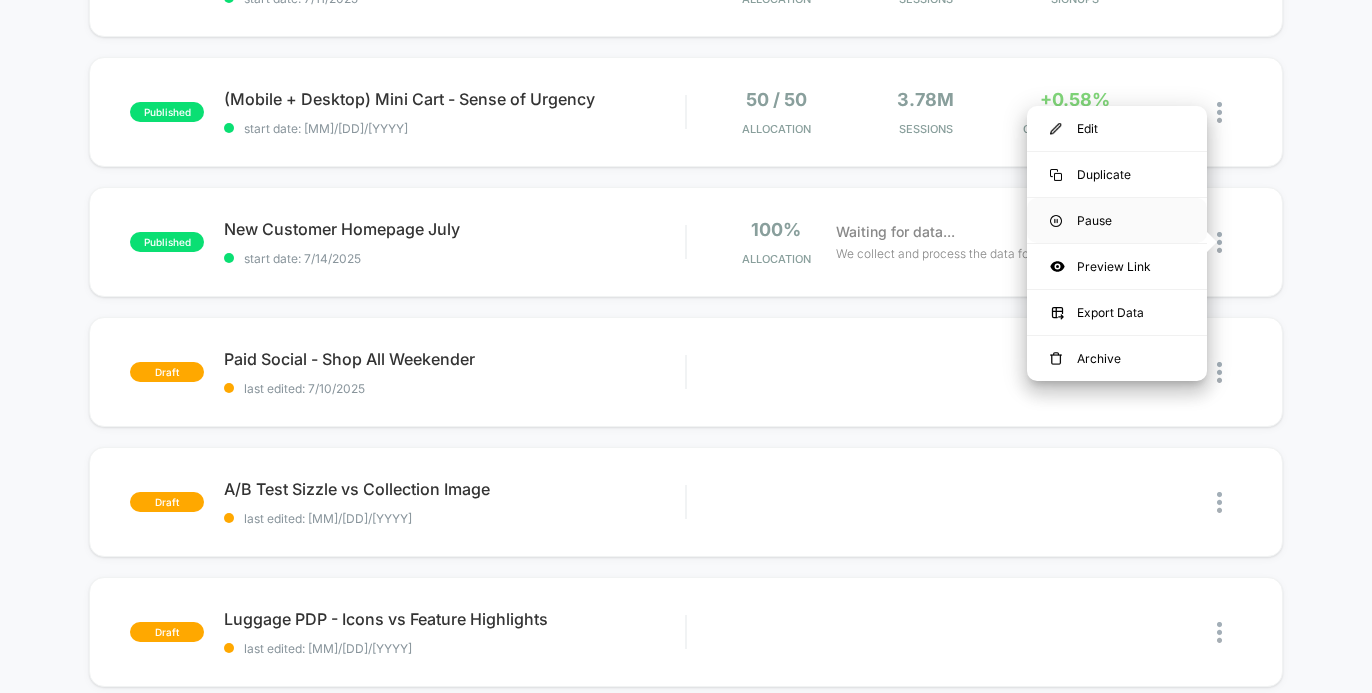 click on "Pause" at bounding box center [1117, 220] 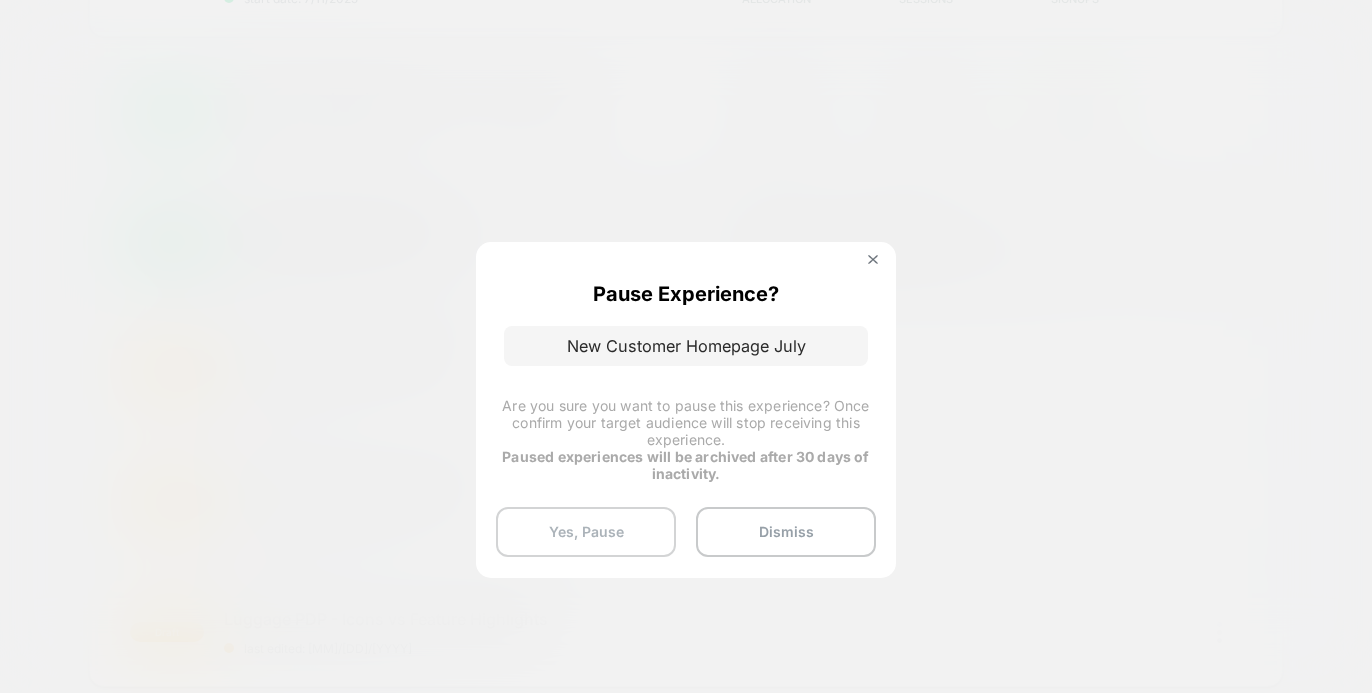click on "Yes, Pause" at bounding box center (586, 532) 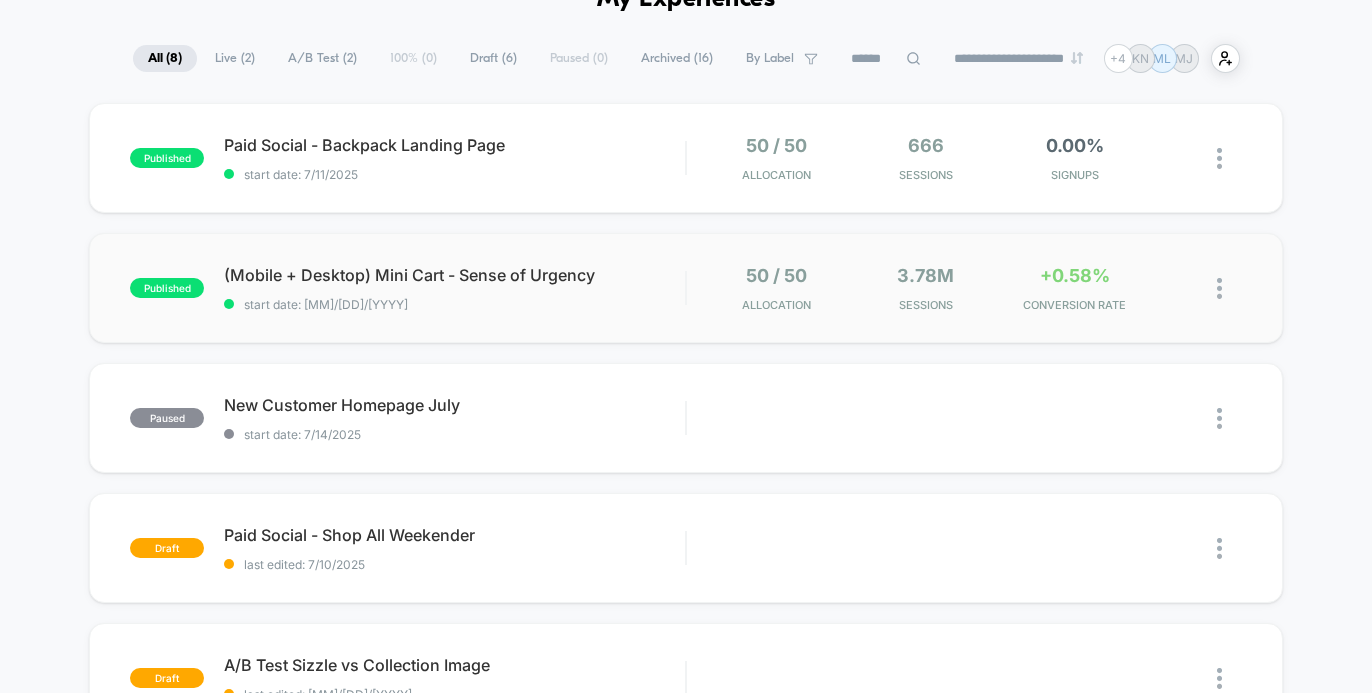 scroll, scrollTop: 291, scrollLeft: 0, axis: vertical 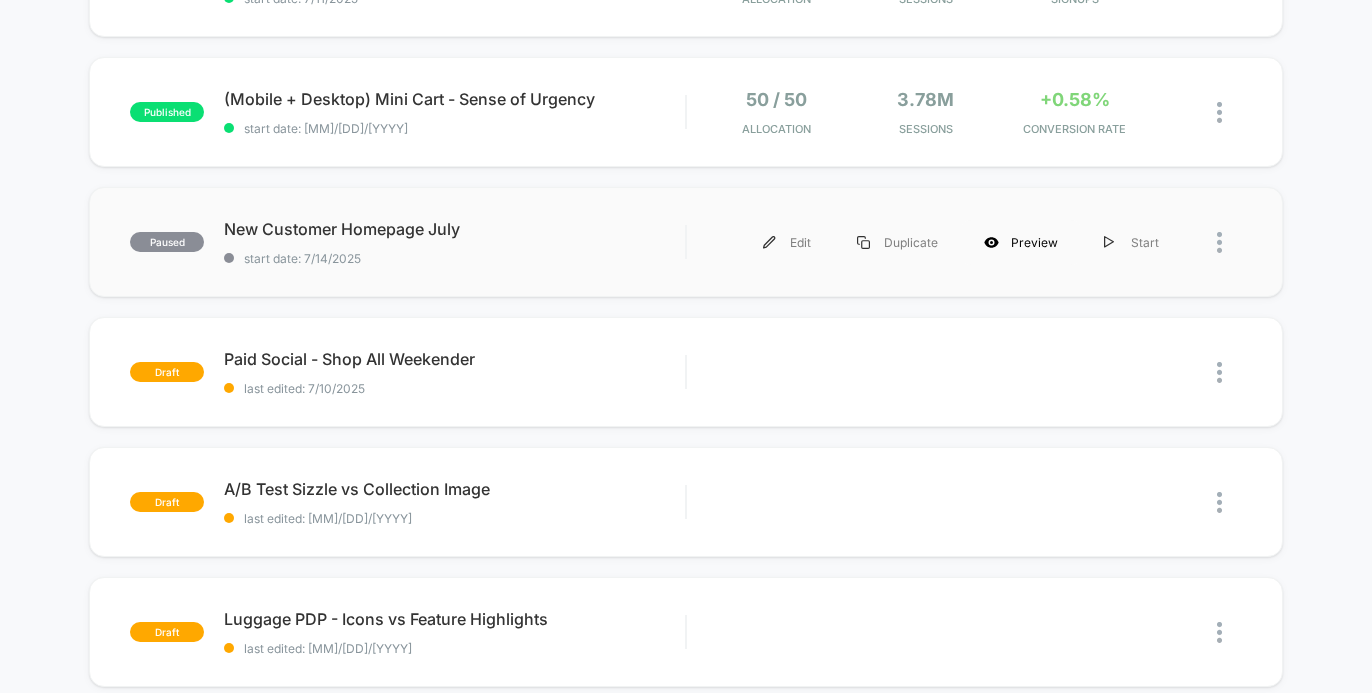 click on "Preview" at bounding box center (1021, 242) 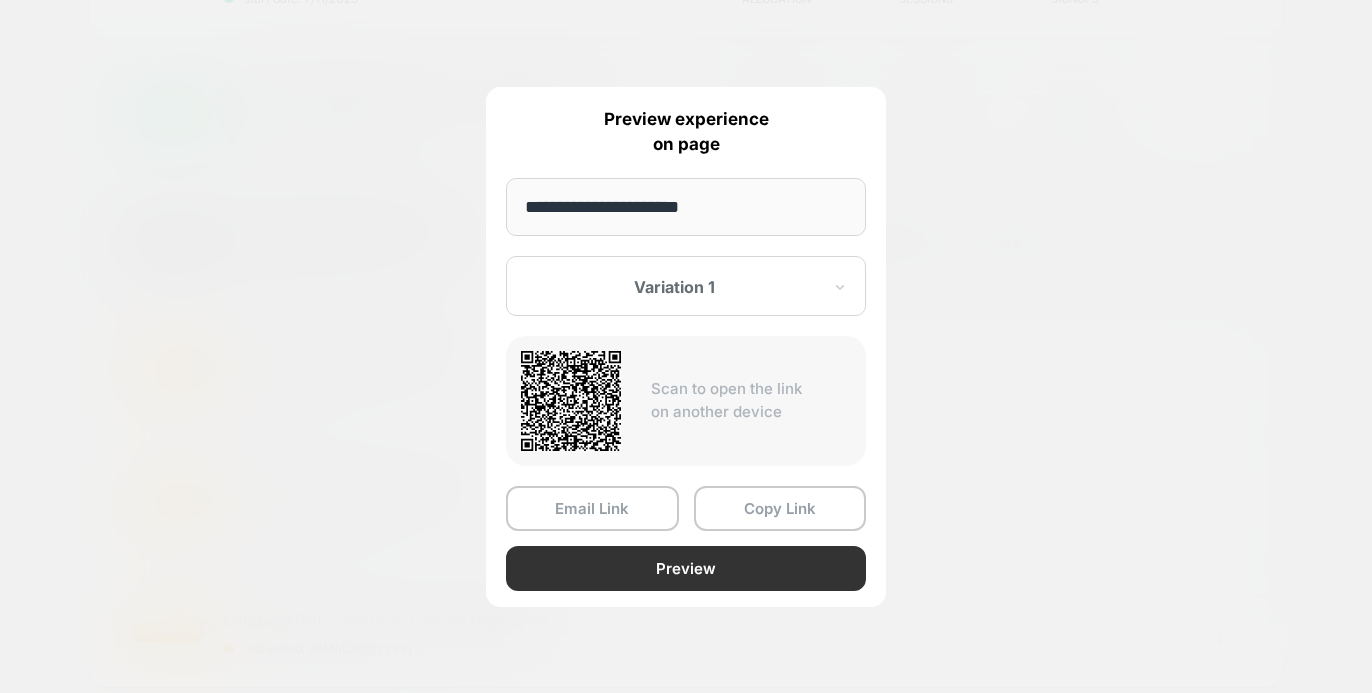 click on "Preview" at bounding box center [686, 568] 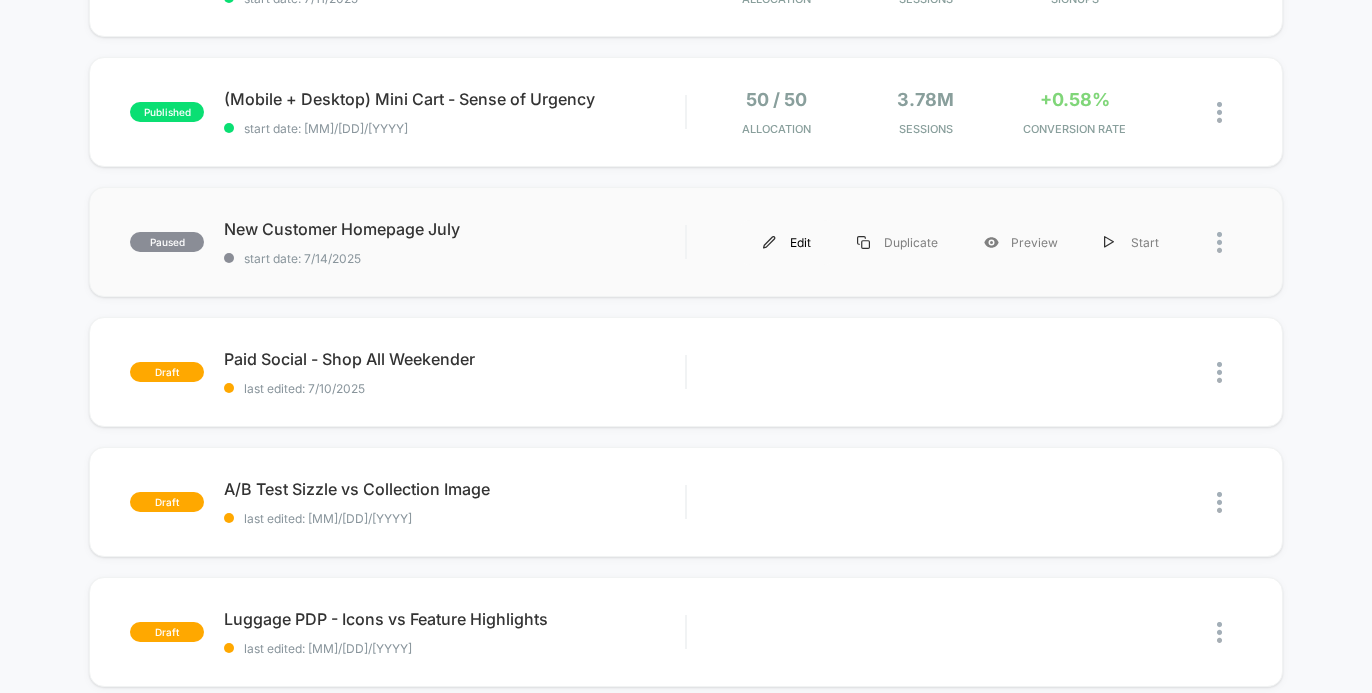 click on "Edit" at bounding box center (787, 242) 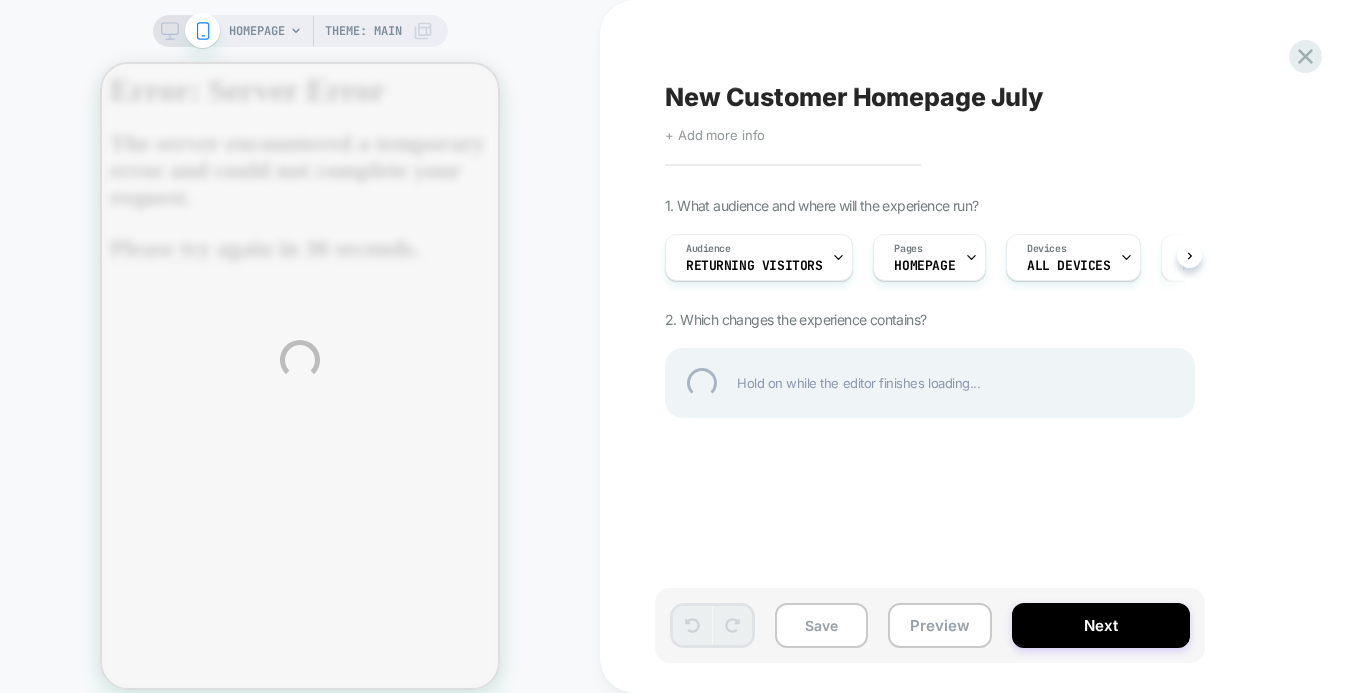 scroll, scrollTop: 0, scrollLeft: 0, axis: both 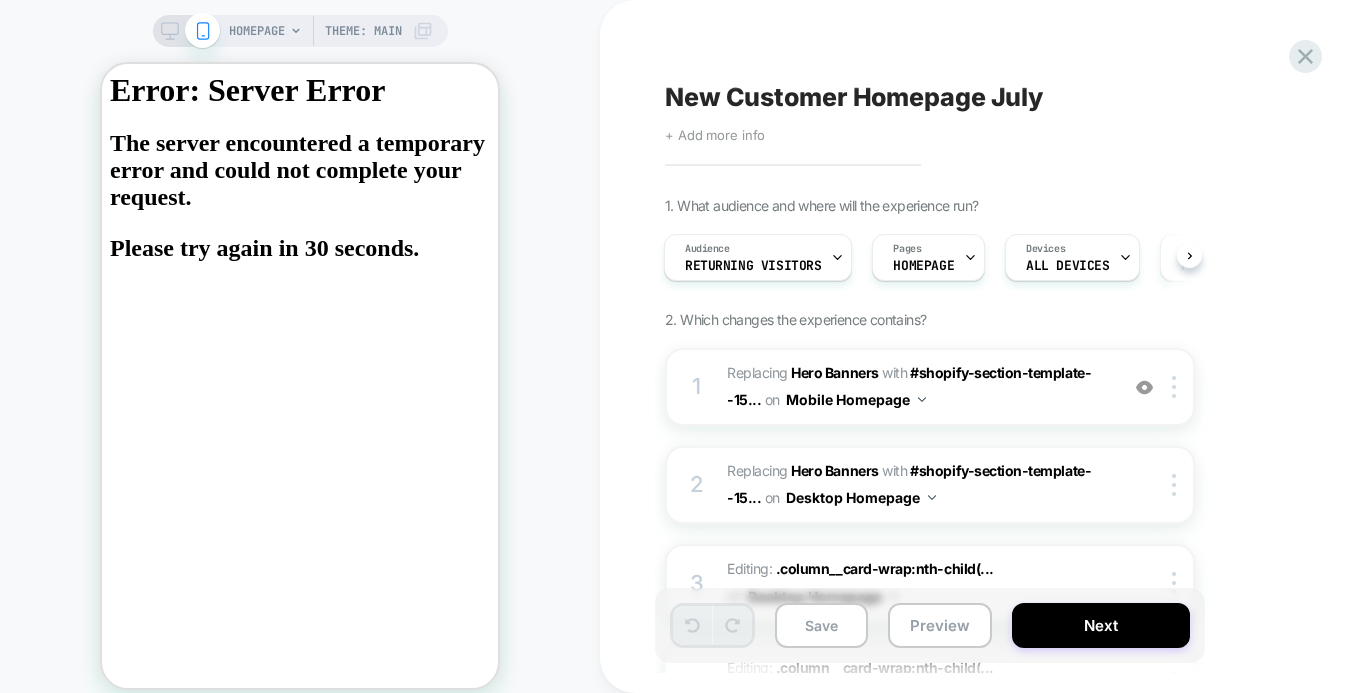 click on "HOMEPAGE" at bounding box center (257, 31) 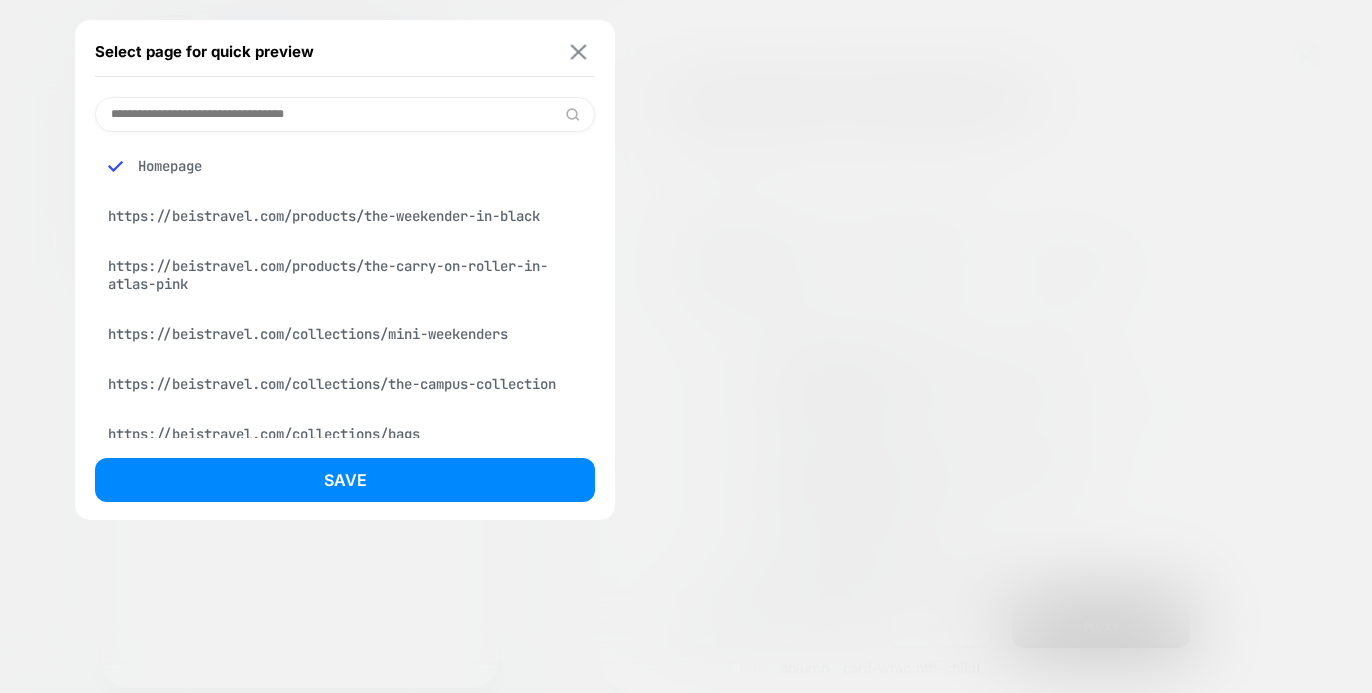 click at bounding box center [579, 51] 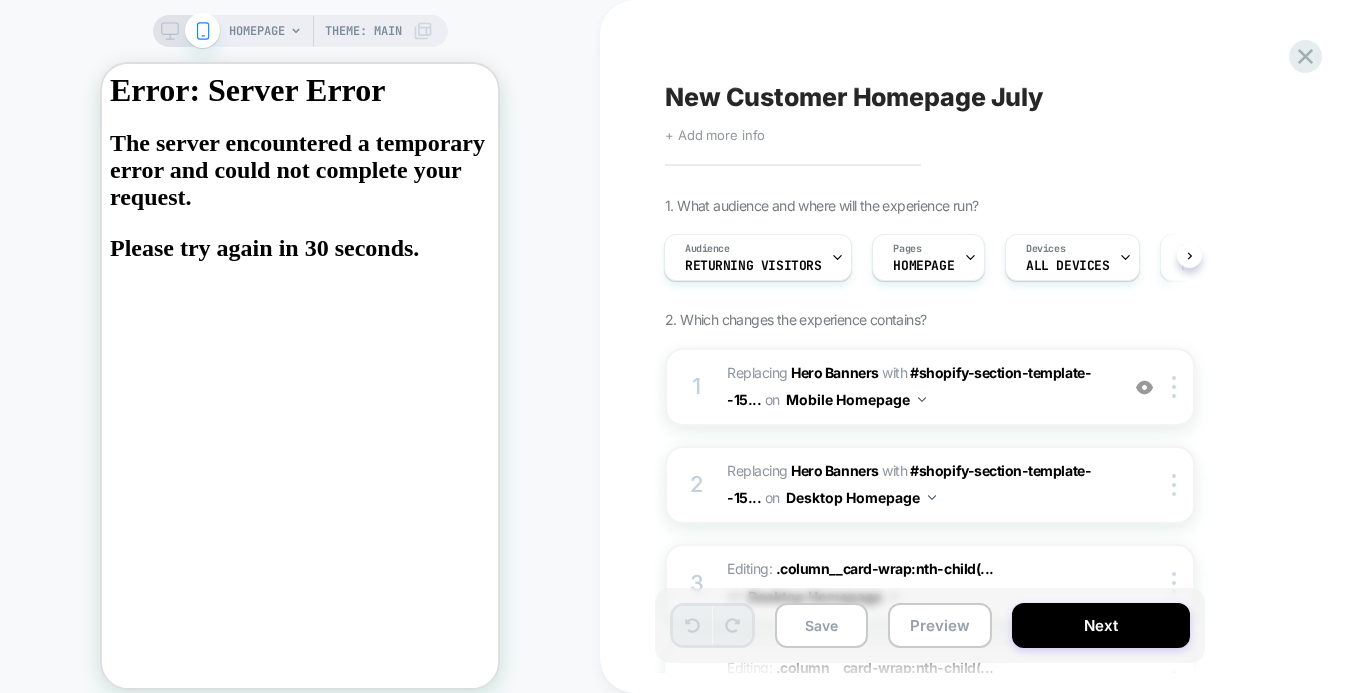 click on "Theme: MAIN" at bounding box center (363, 31) 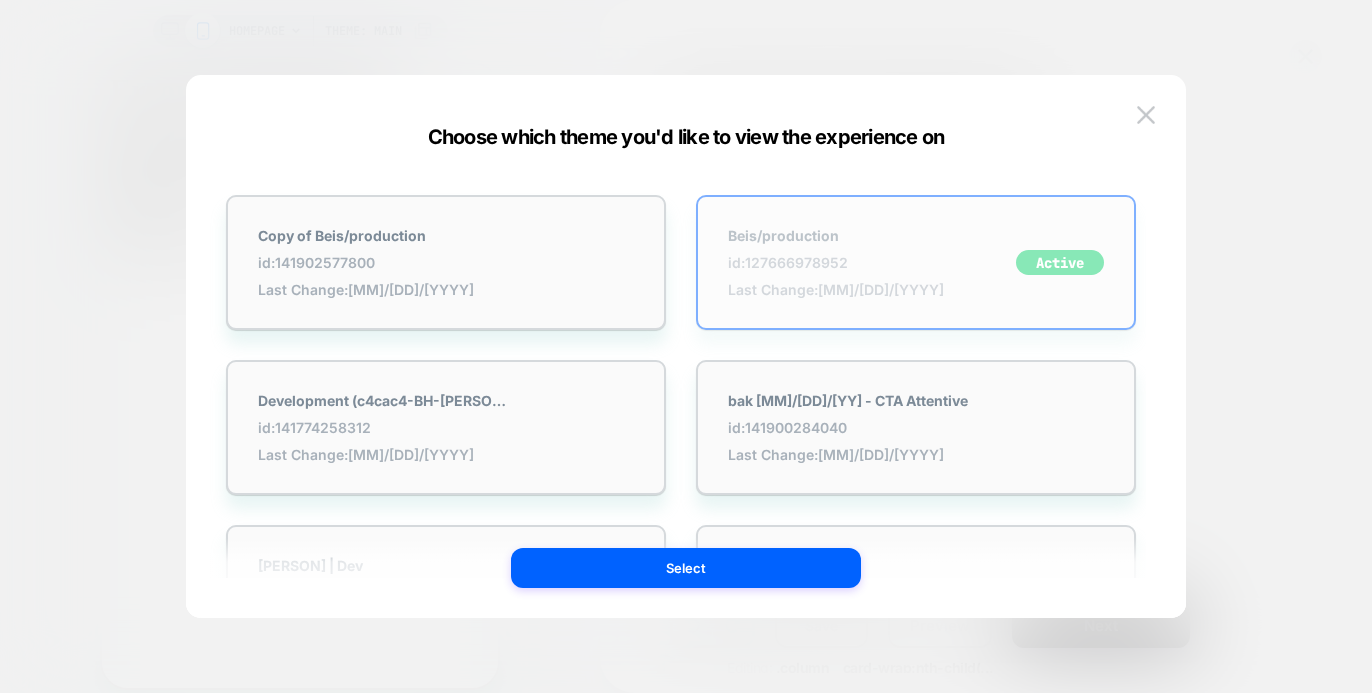 click on "id:  [NUMBER]" at bounding box center (836, 262) 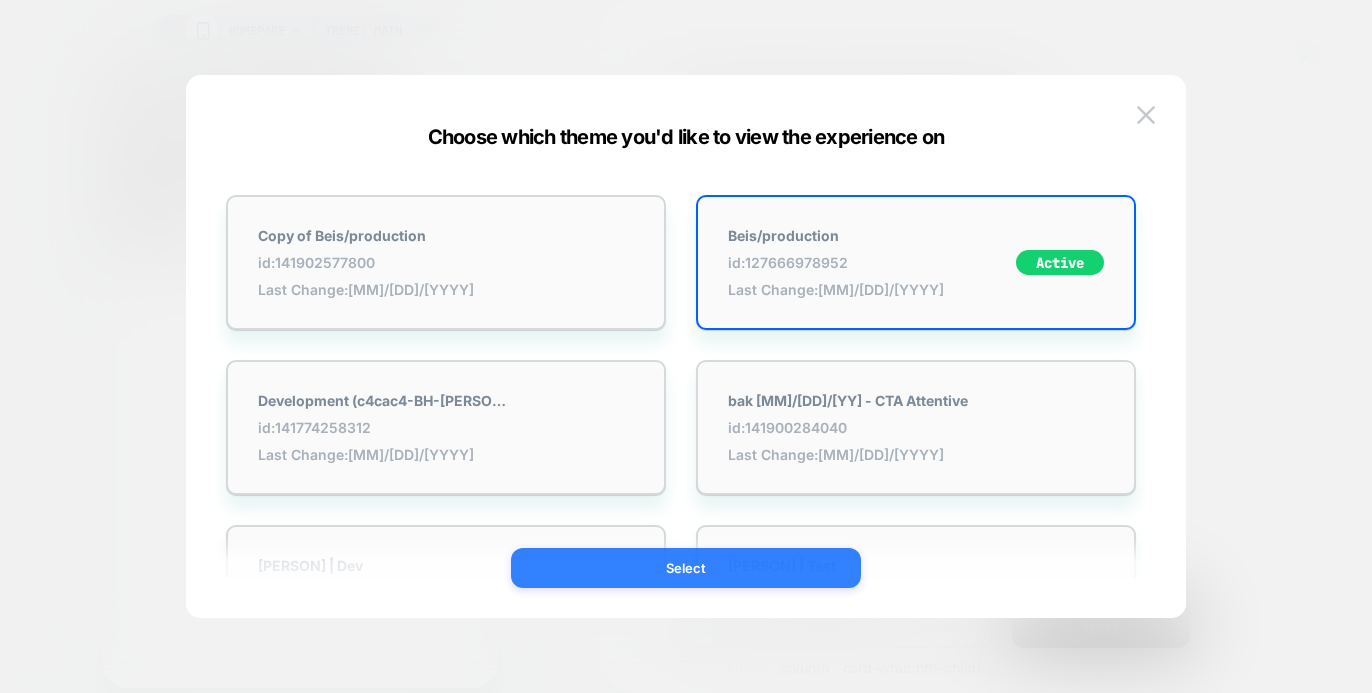 click on "Select" at bounding box center [686, 568] 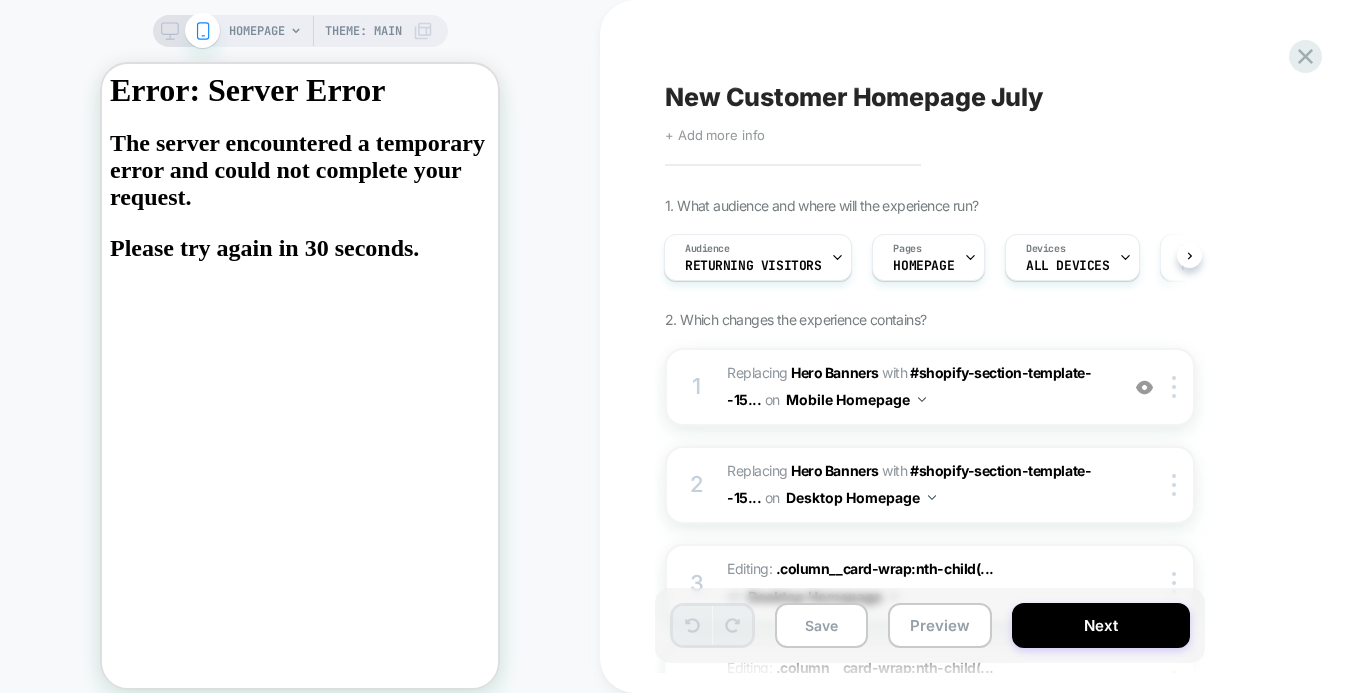 click 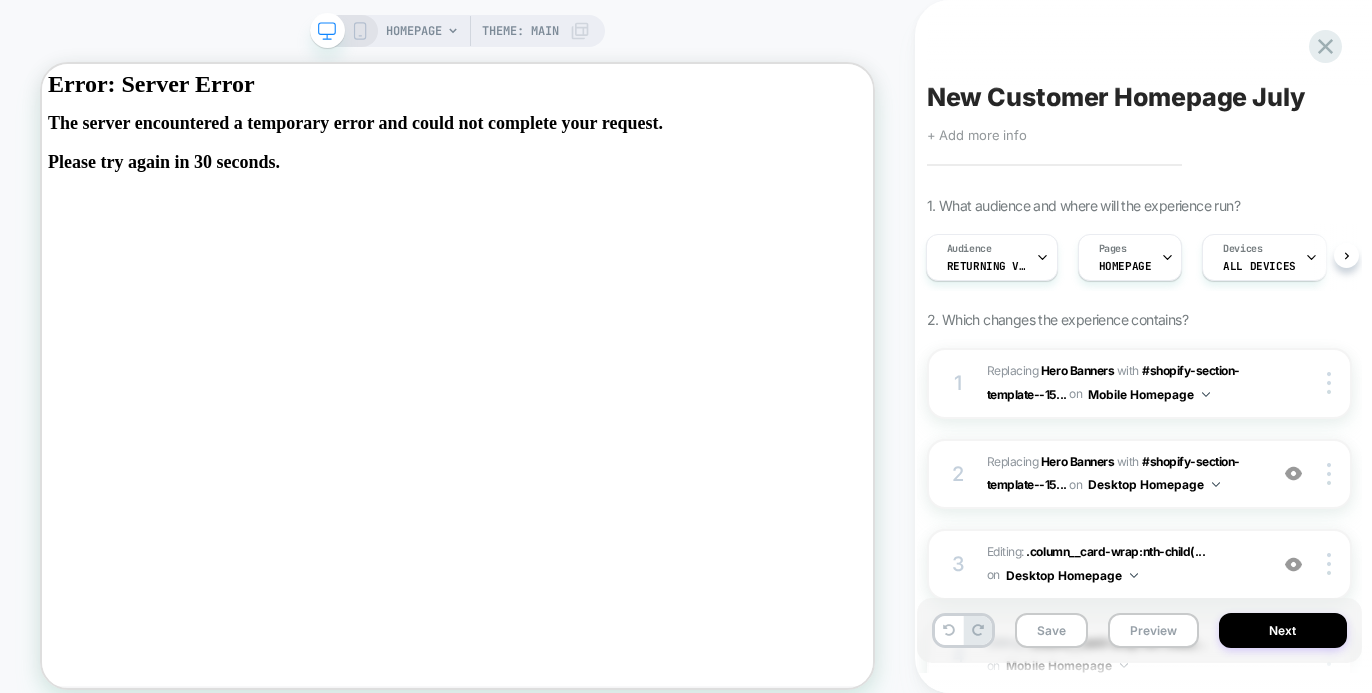 scroll, scrollTop: 0, scrollLeft: 0, axis: both 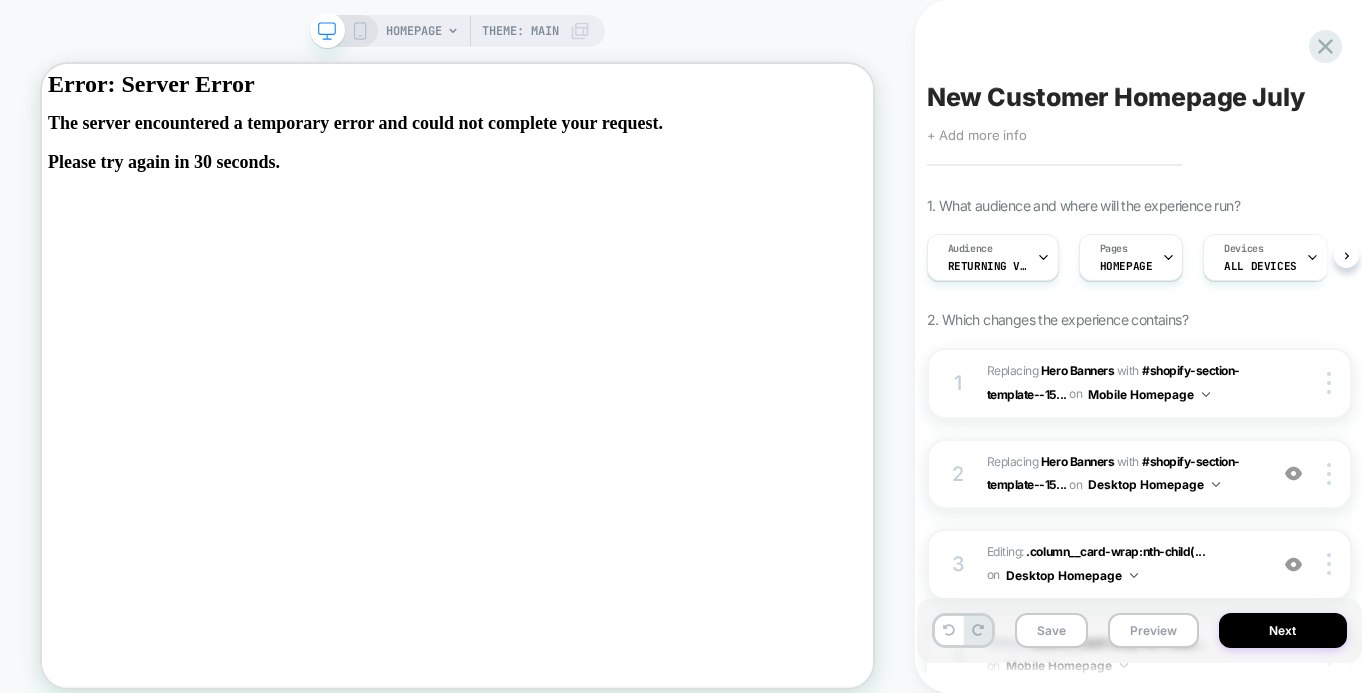 click 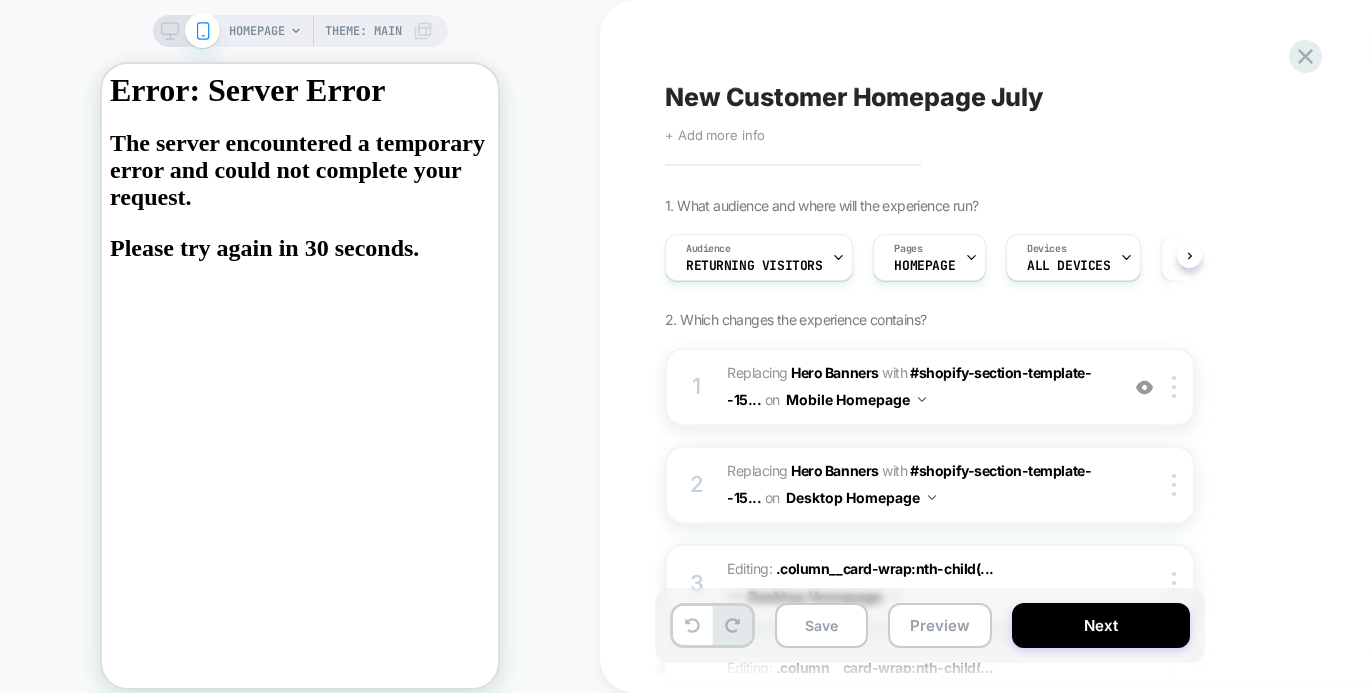 click on "Theme: MAIN" at bounding box center (363, 31) 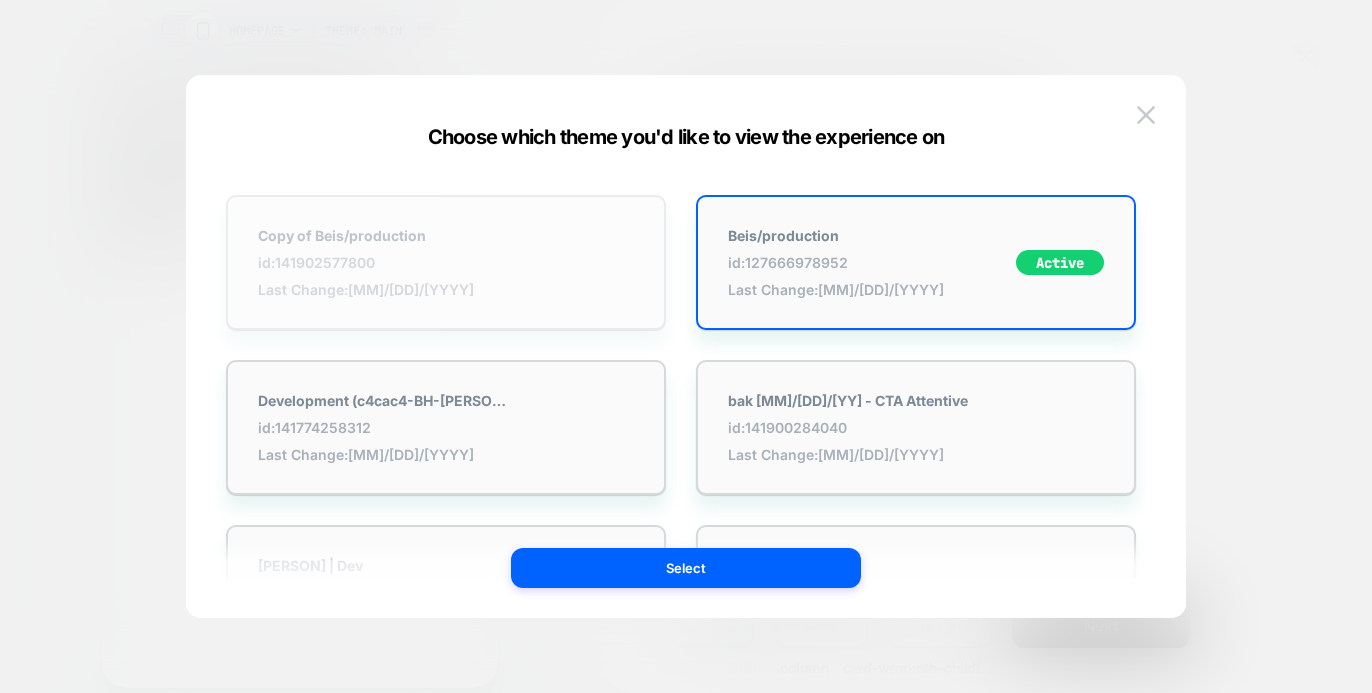 click on "Copy of Beis/production id:  [NUMBER] Last Change:  [MM]/[DD]/[YYYY]" at bounding box center (366, 262) 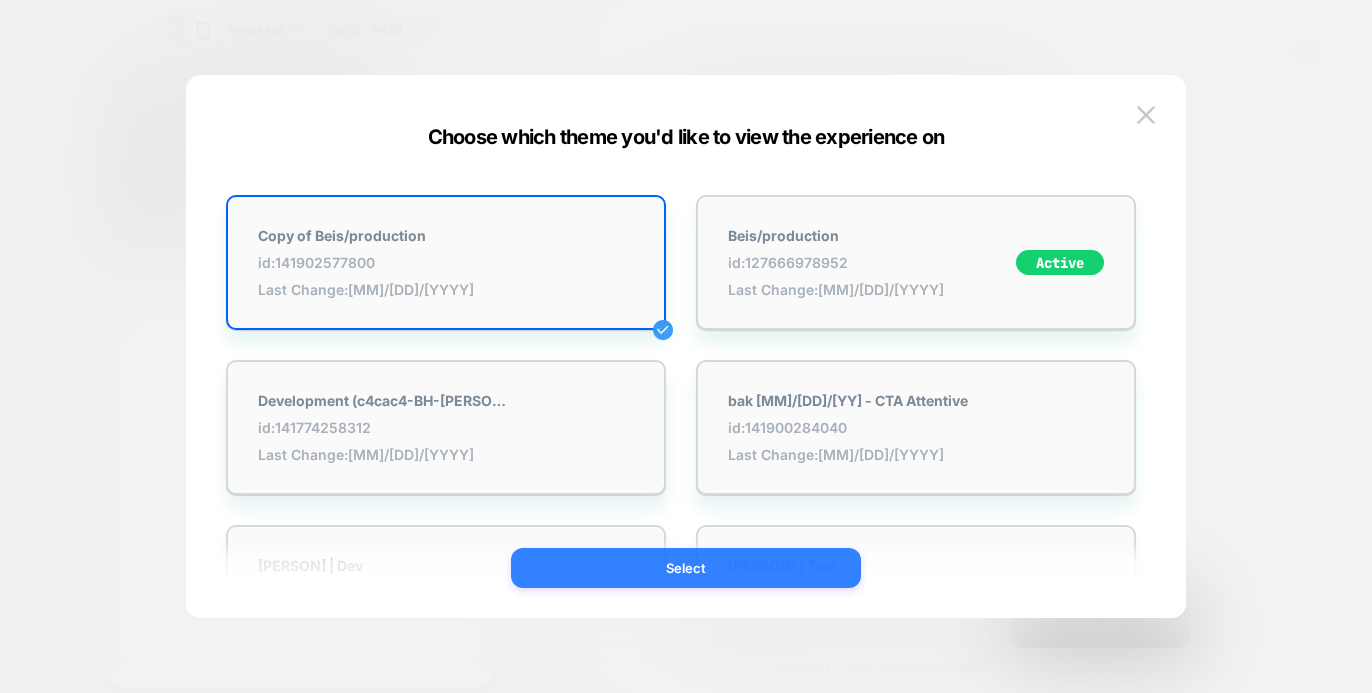 click on "Select" at bounding box center (686, 568) 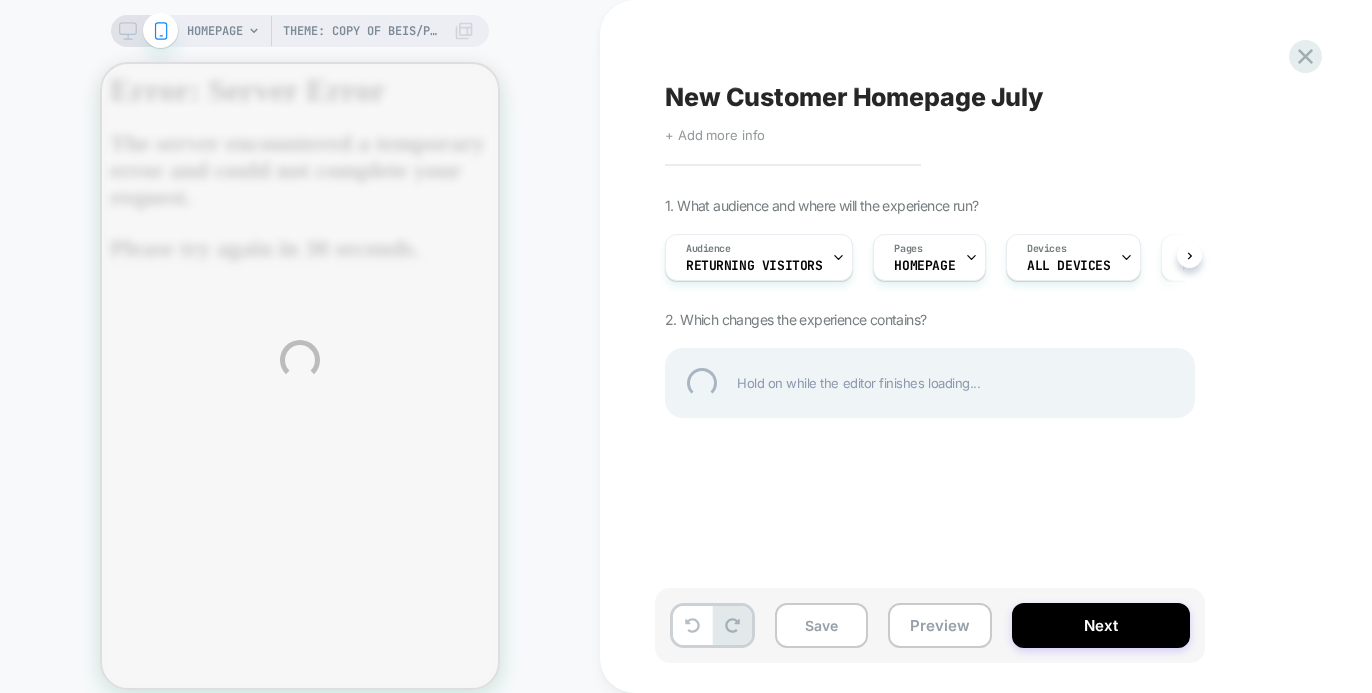 scroll, scrollTop: 0, scrollLeft: 0, axis: both 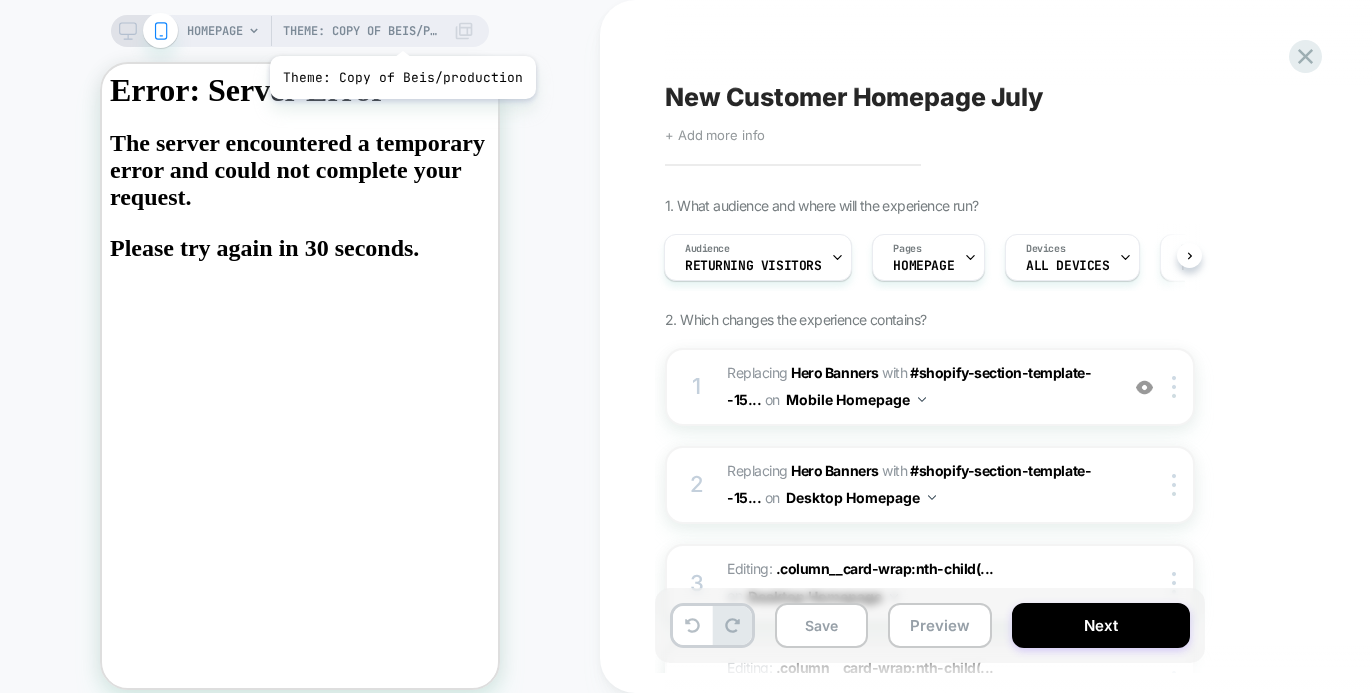 click on "Theme: Copy of Beis/production" at bounding box center [363, 31] 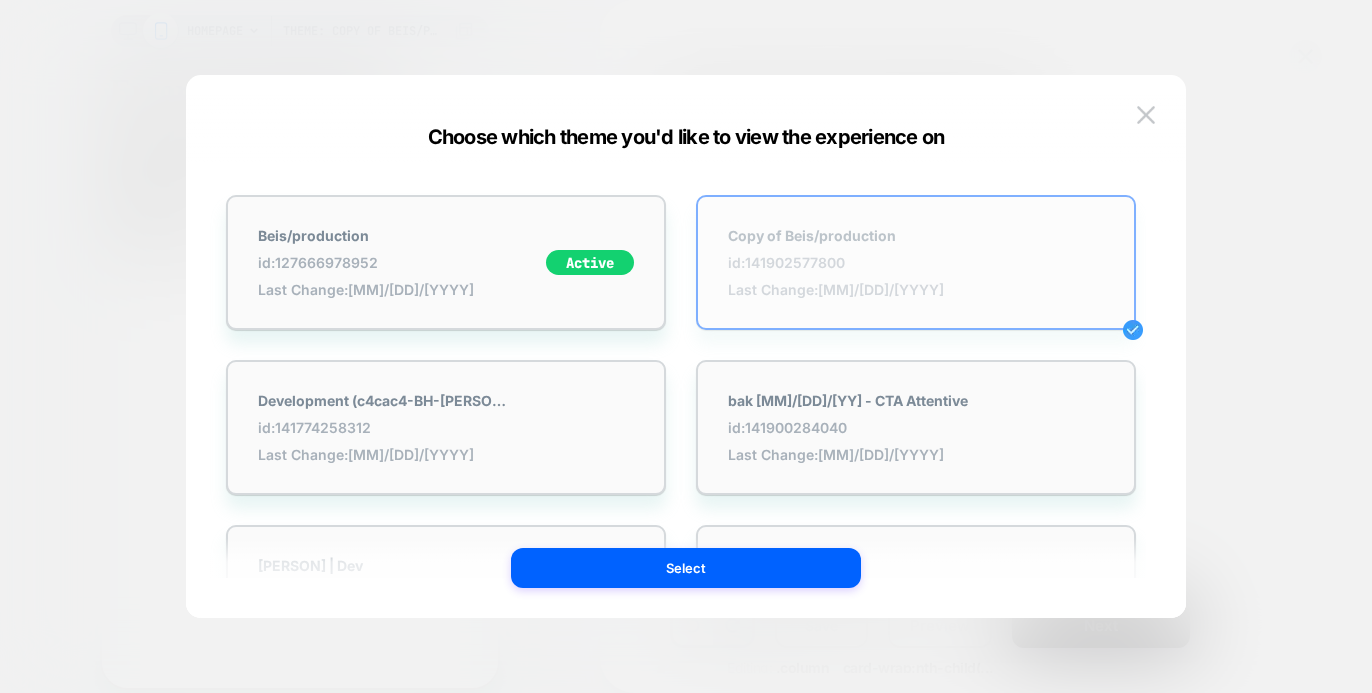 click on "id:  [NUMBER]" at bounding box center [836, 262] 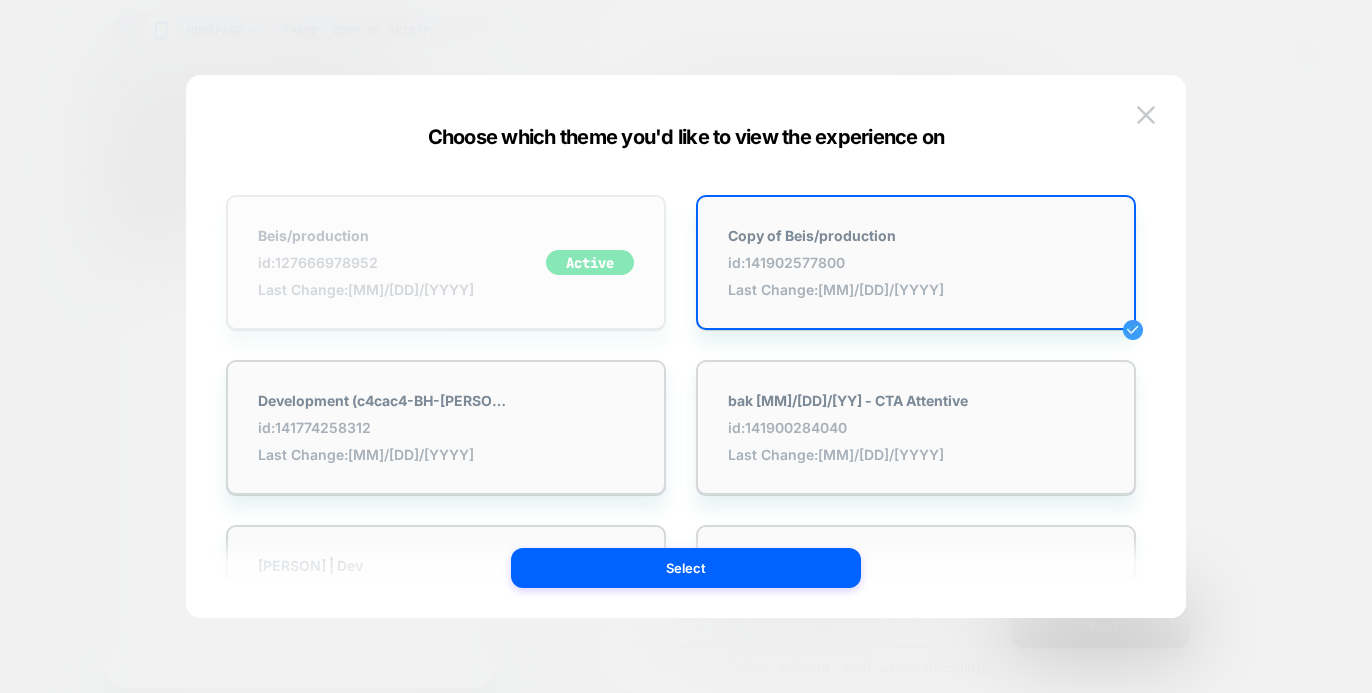 click on "Active" at bounding box center [590, 262] 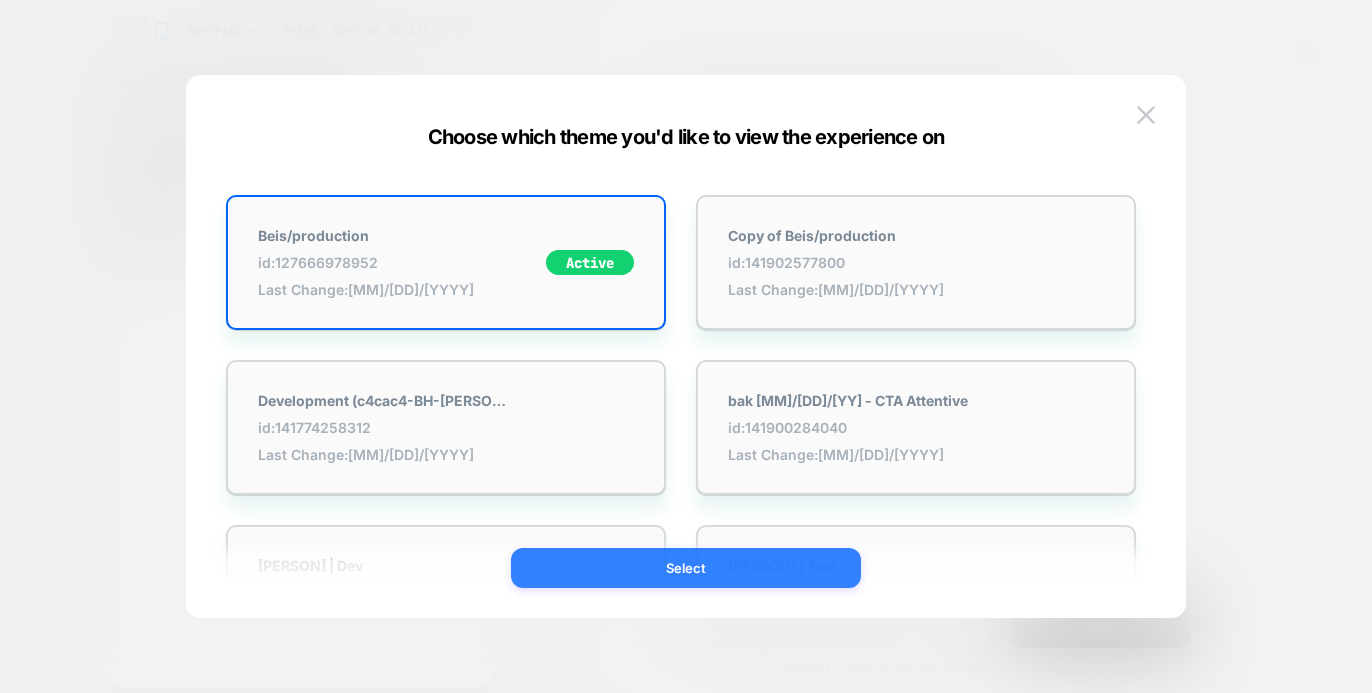 click on "Select" at bounding box center (686, 568) 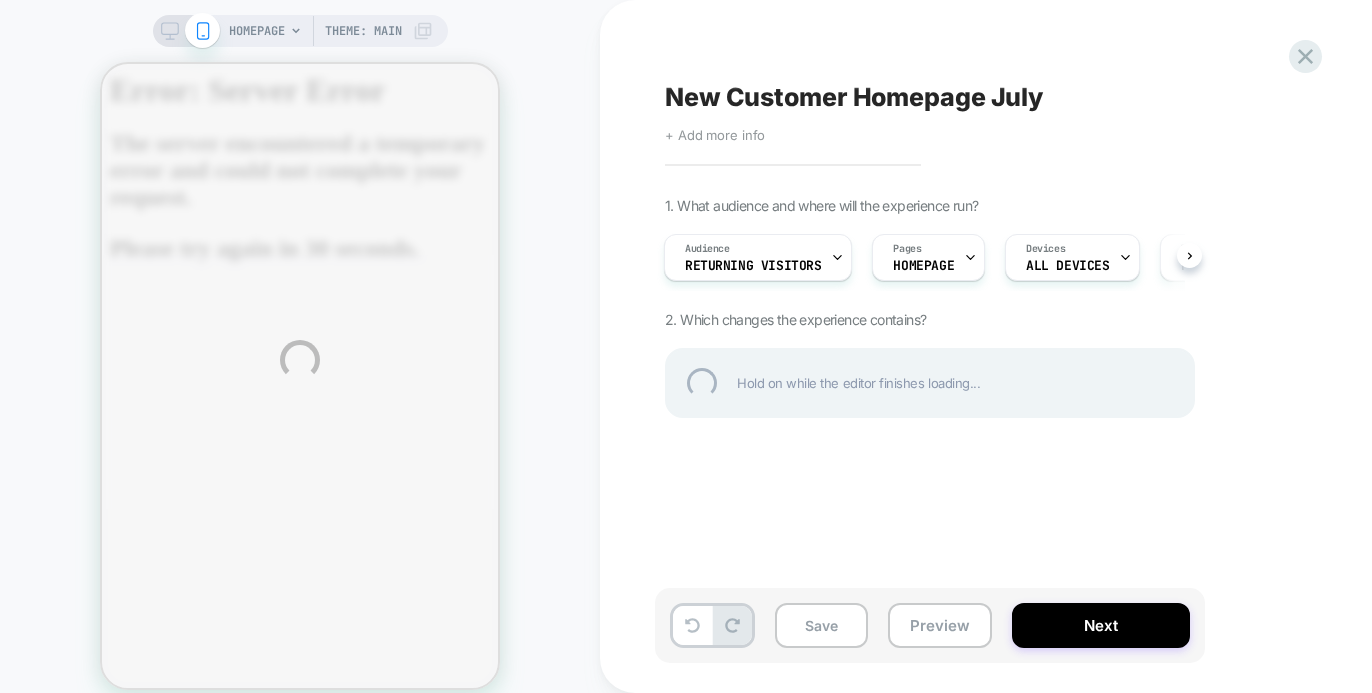 scroll, scrollTop: 0, scrollLeft: 0, axis: both 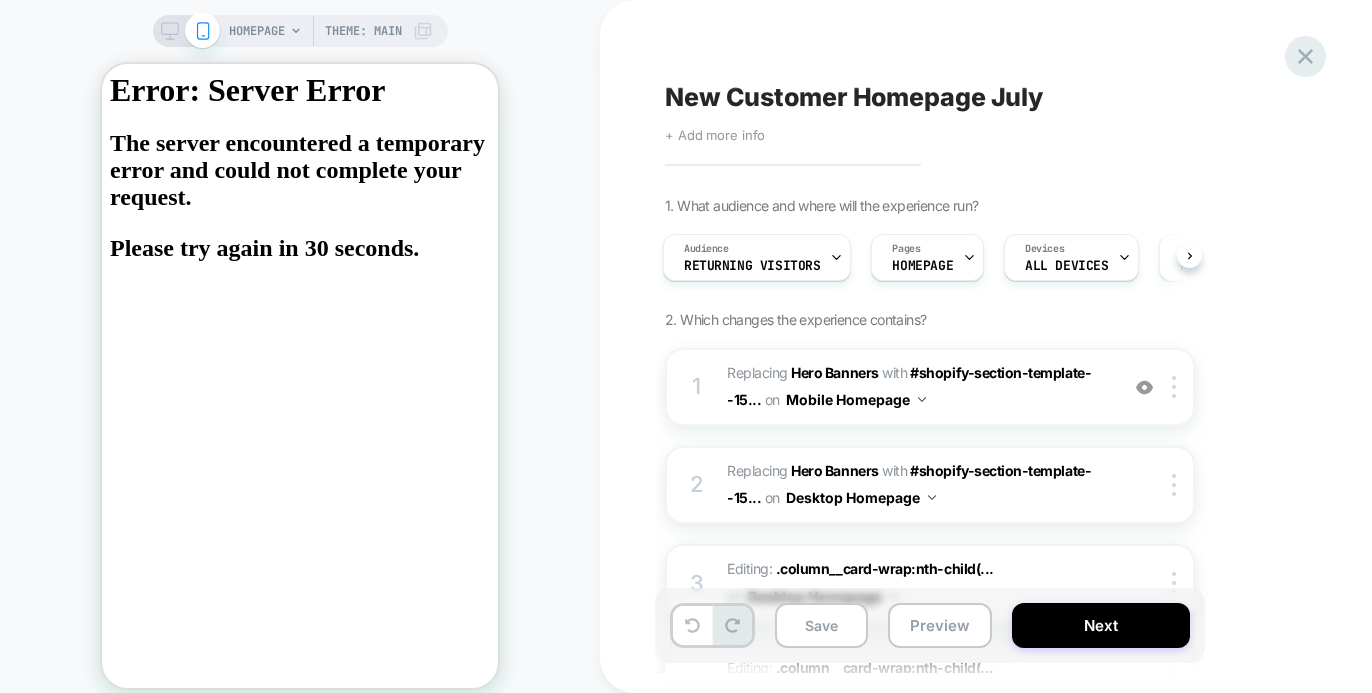 click at bounding box center (1305, 56) 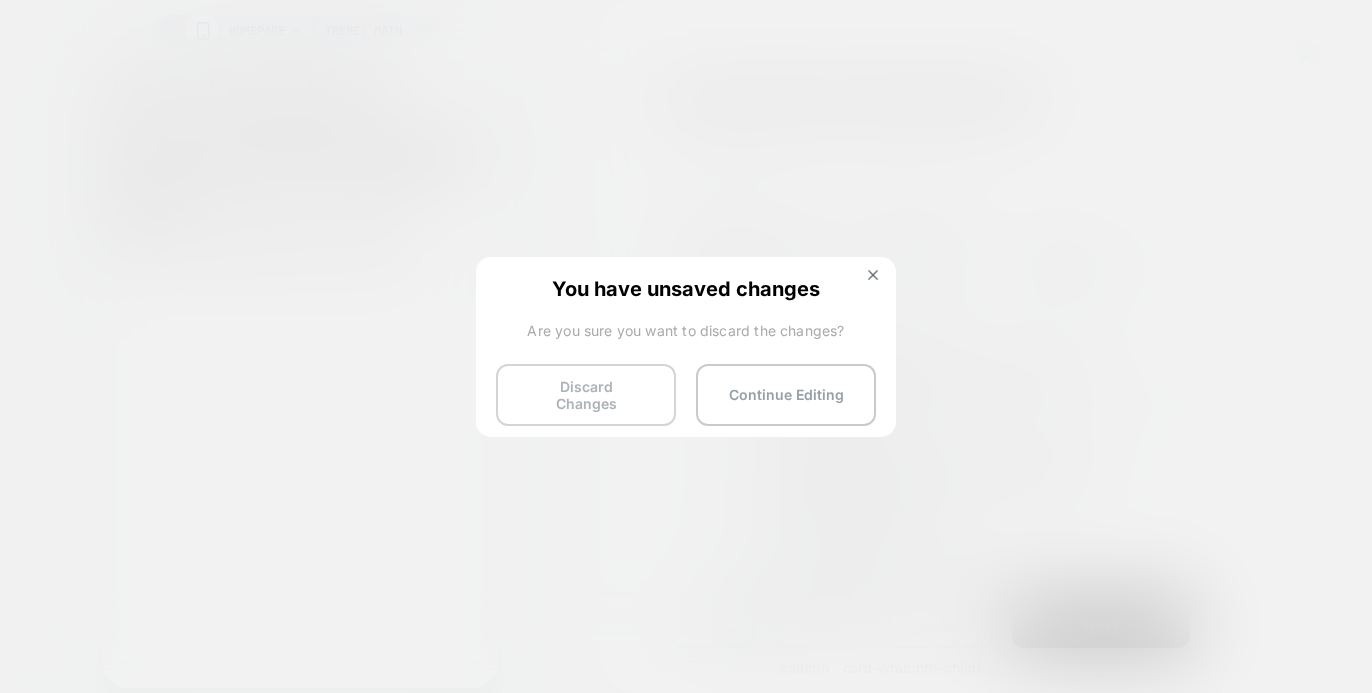 click on "Discard Changes" at bounding box center (586, 395) 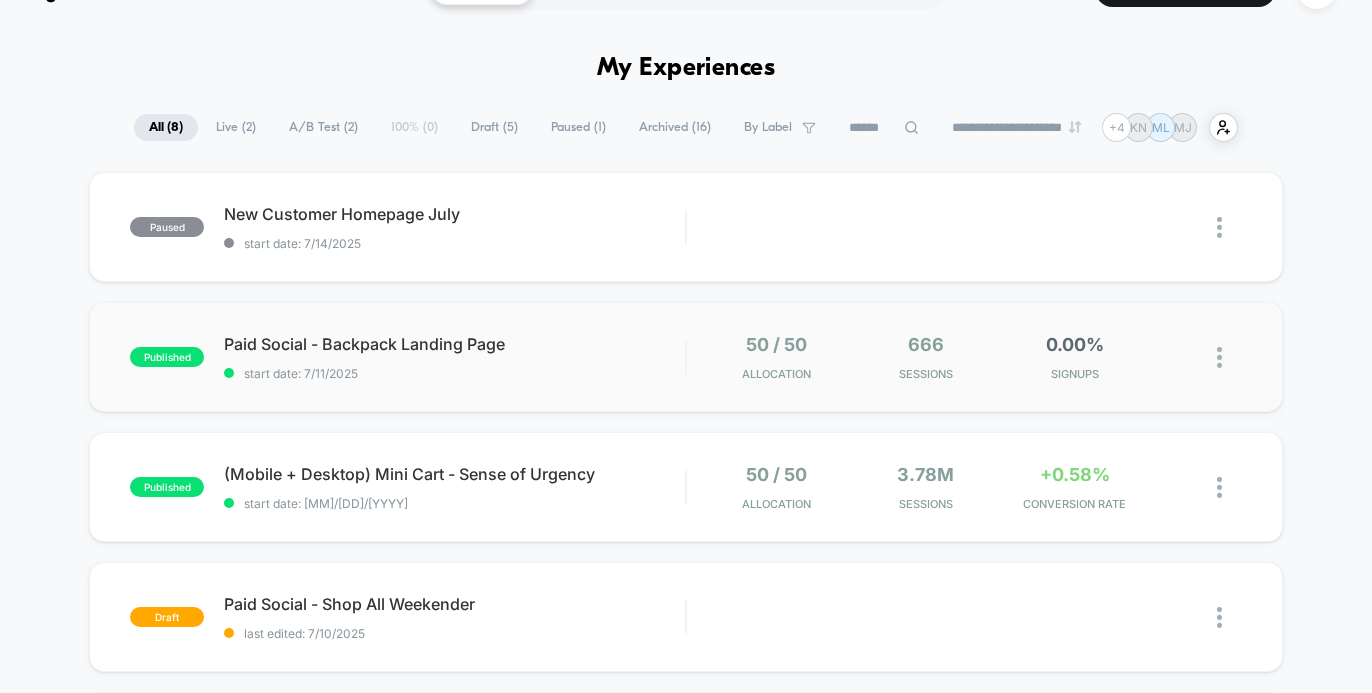 scroll, scrollTop: 0, scrollLeft: 0, axis: both 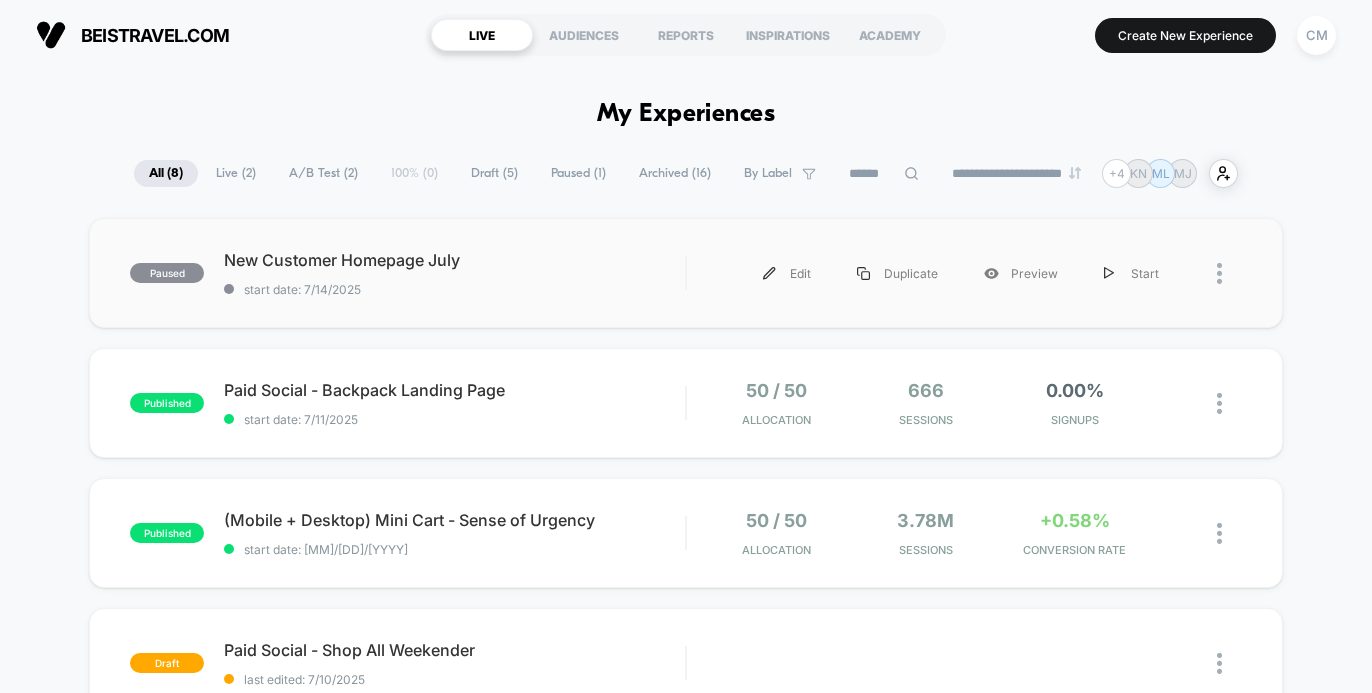 click at bounding box center [1211, 273] 